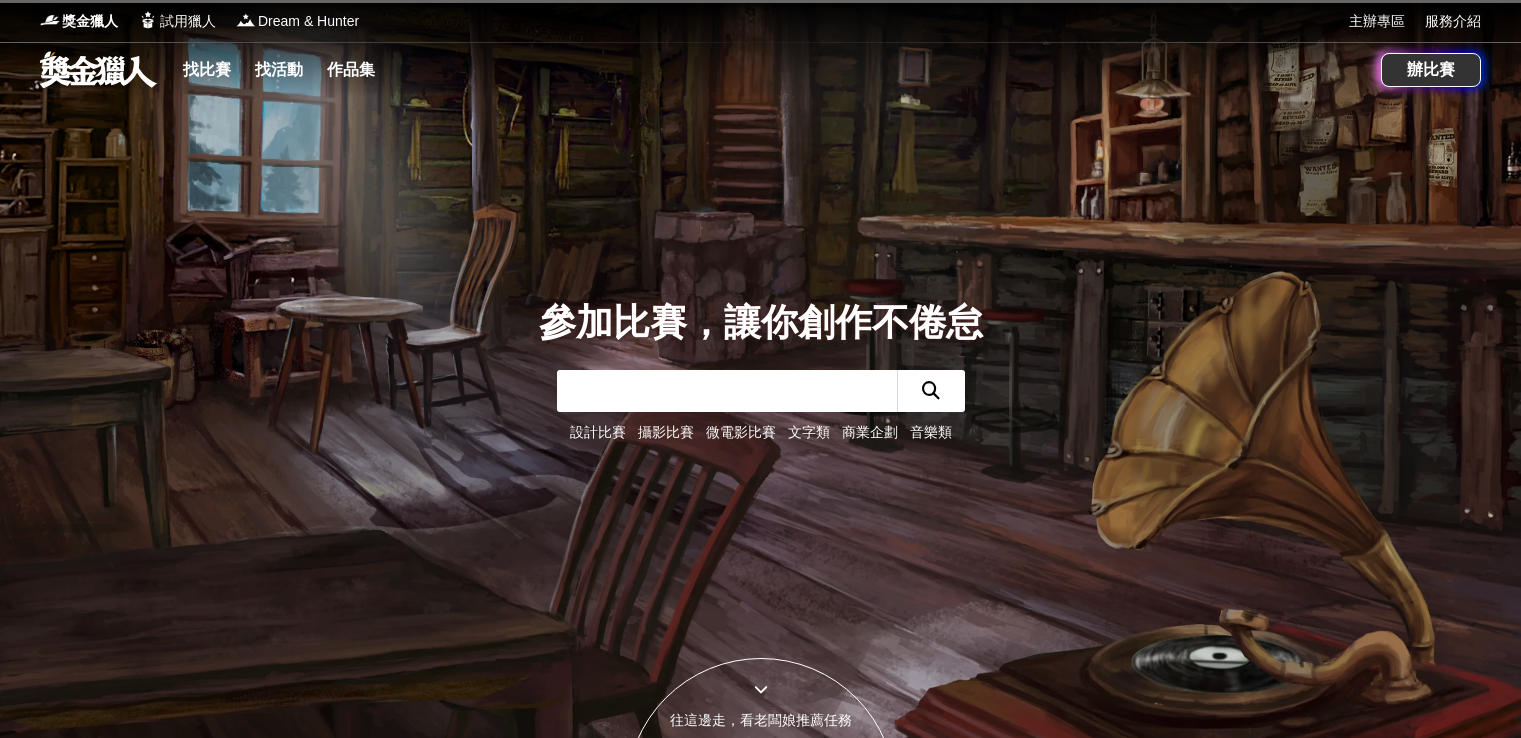 scroll, scrollTop: 0, scrollLeft: 0, axis: both 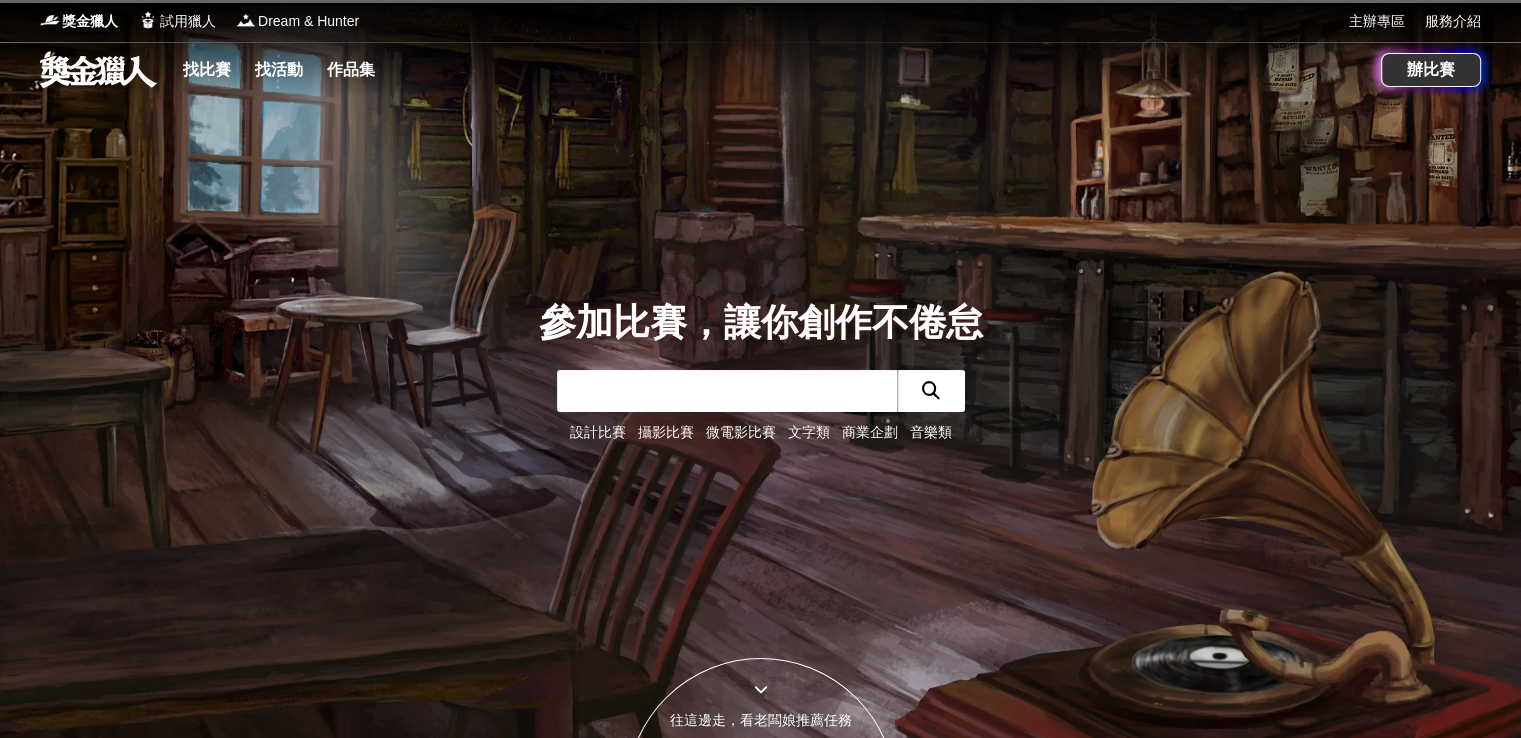 click on "攝影比賽" at bounding box center [666, 432] 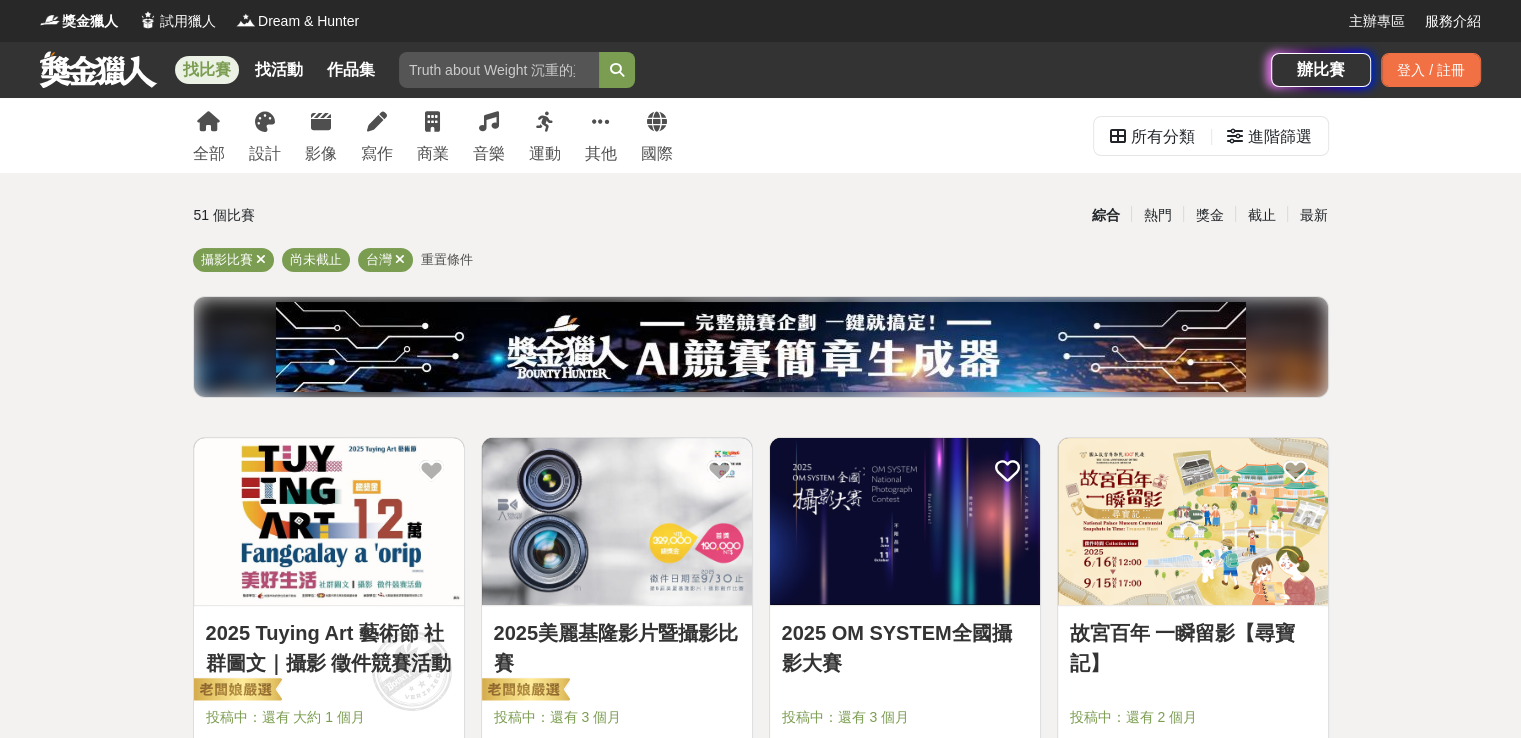 scroll, scrollTop: 0, scrollLeft: 0, axis: both 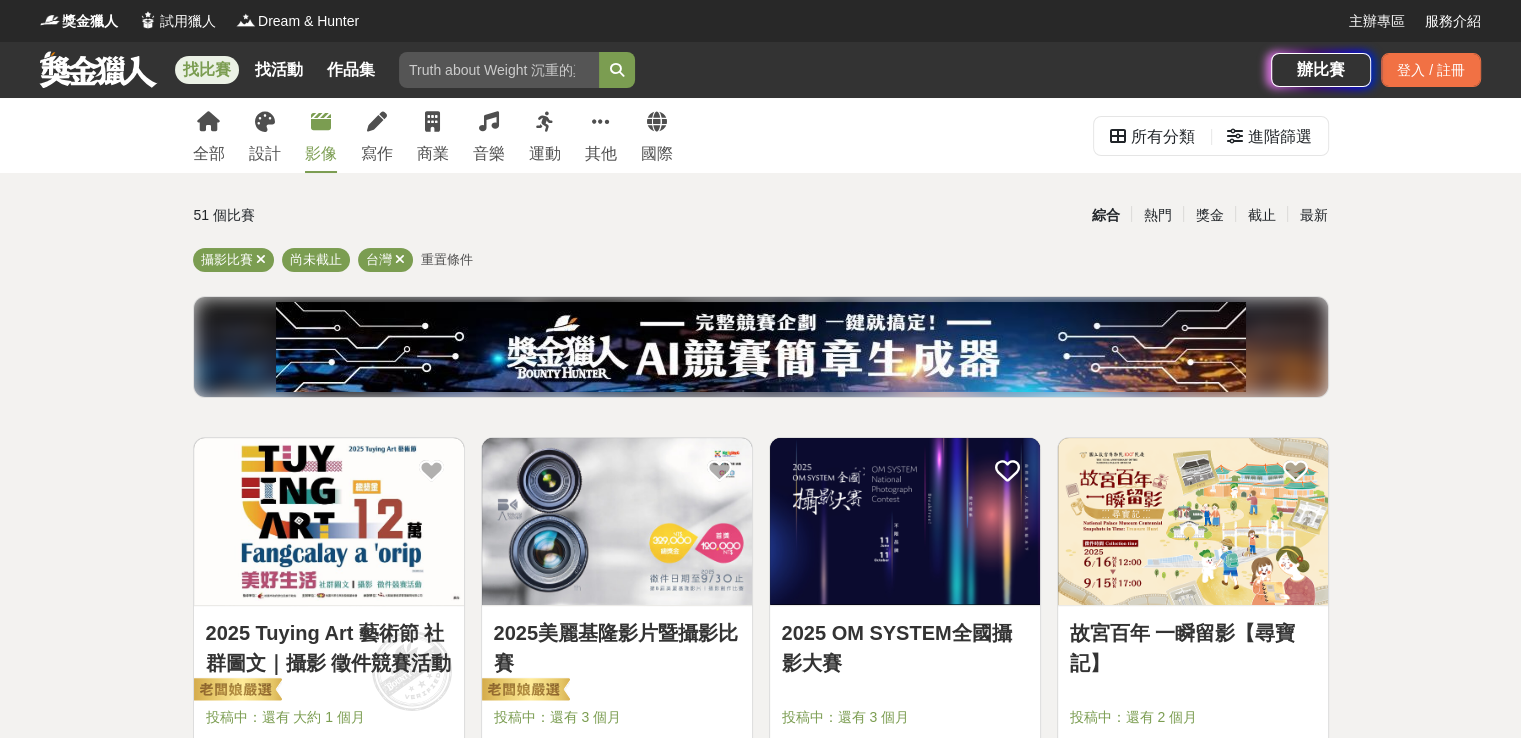 click on "影像" at bounding box center (321, 154) 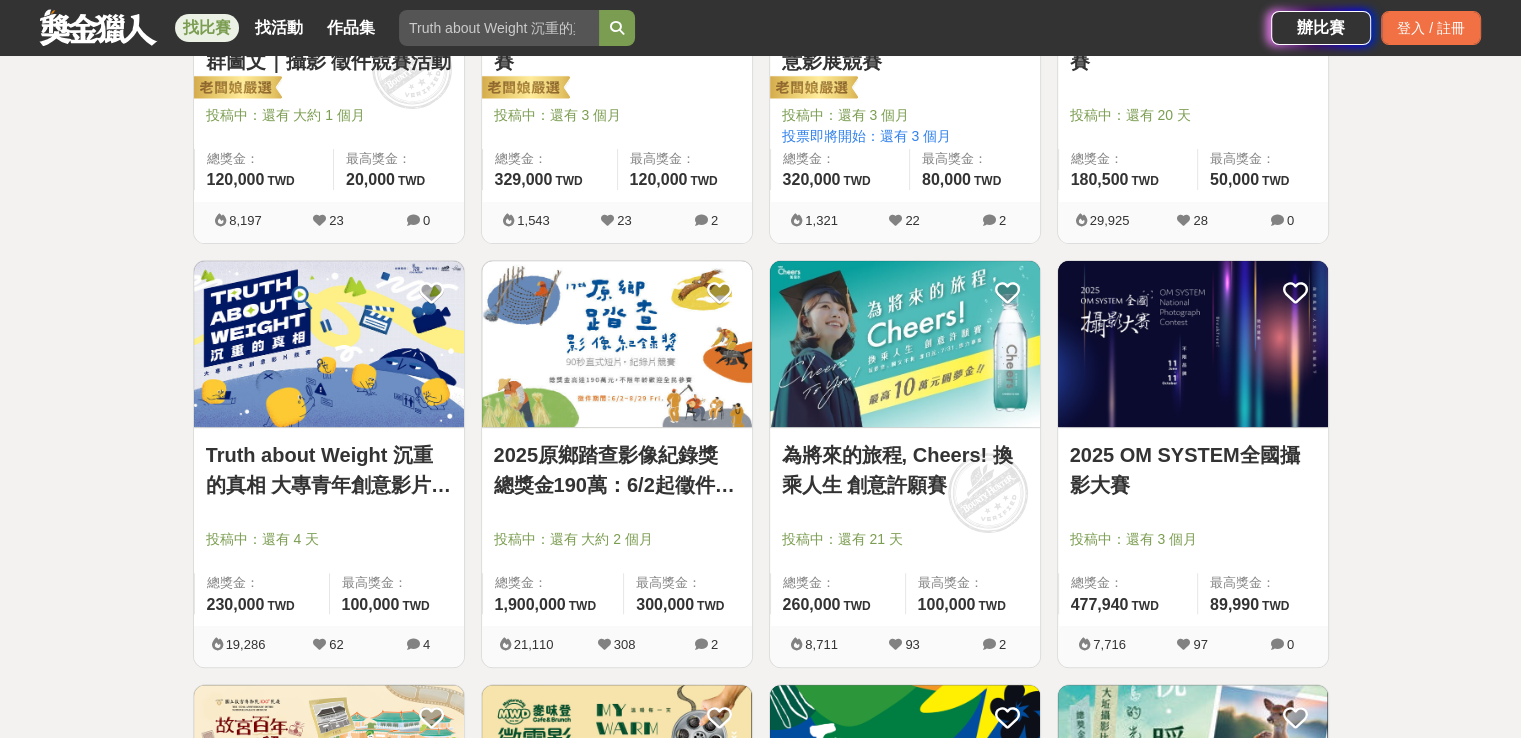 scroll, scrollTop: 700, scrollLeft: 0, axis: vertical 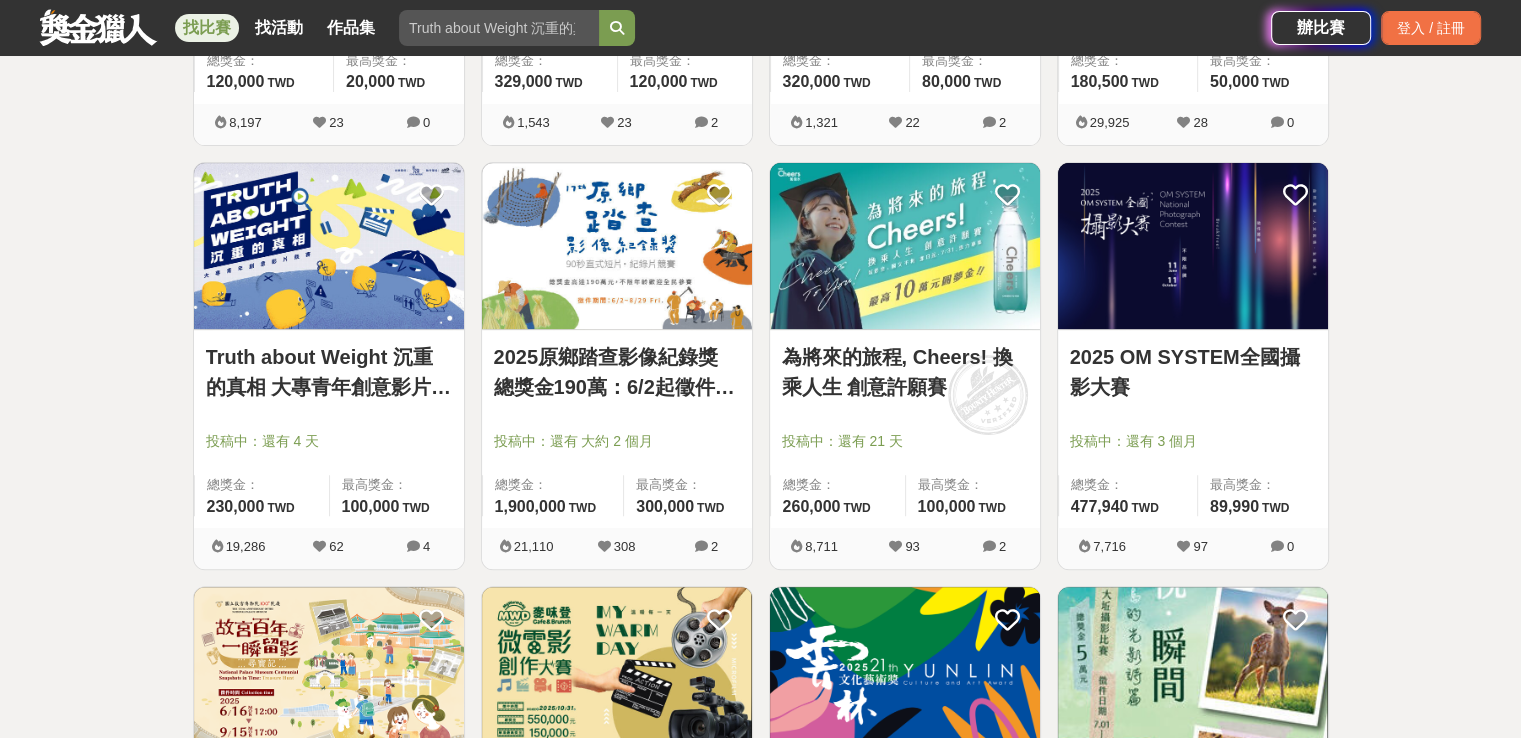 drag, startPoint x: 600, startPoint y: 344, endPoint x: 1488, endPoint y: 437, distance: 892.8566 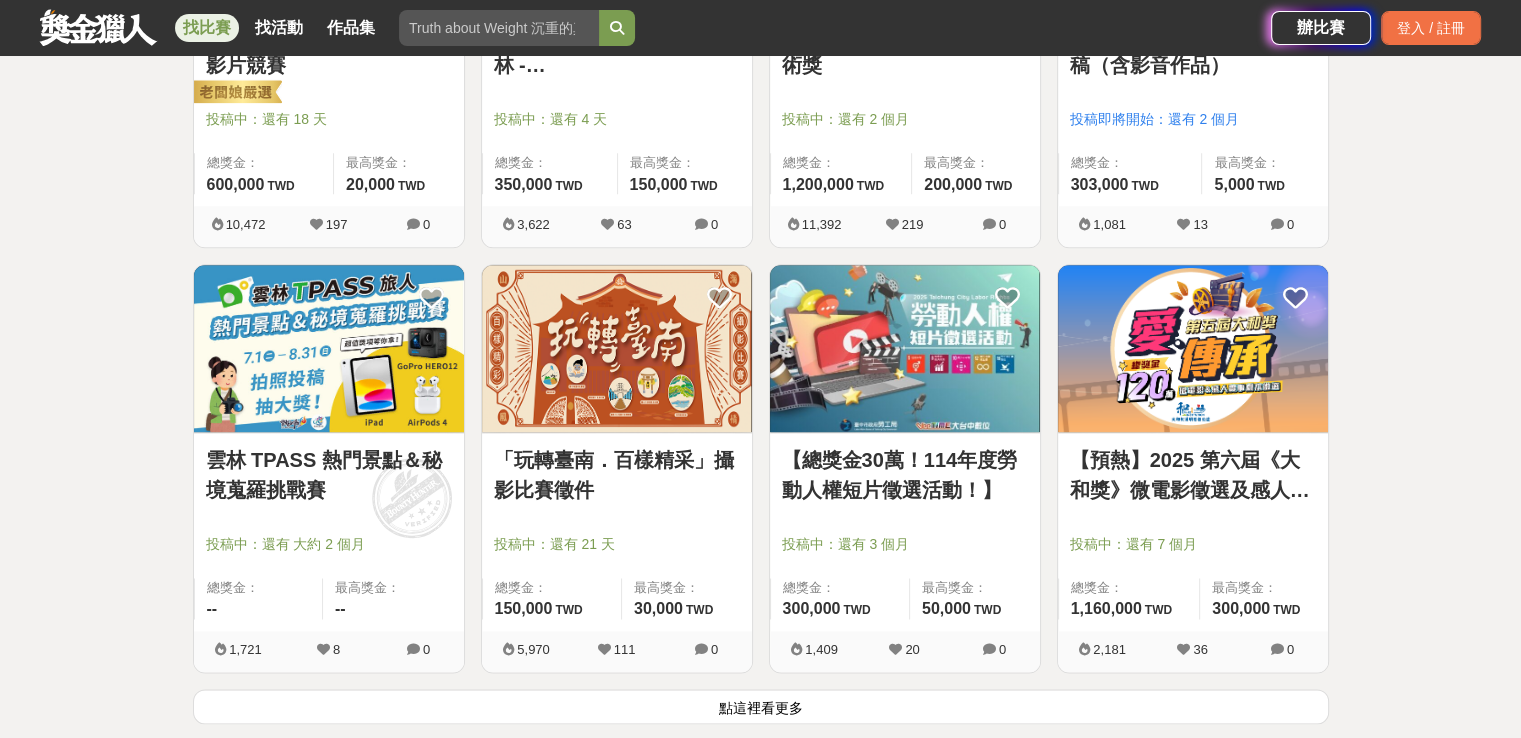 scroll, scrollTop: 2400, scrollLeft: 0, axis: vertical 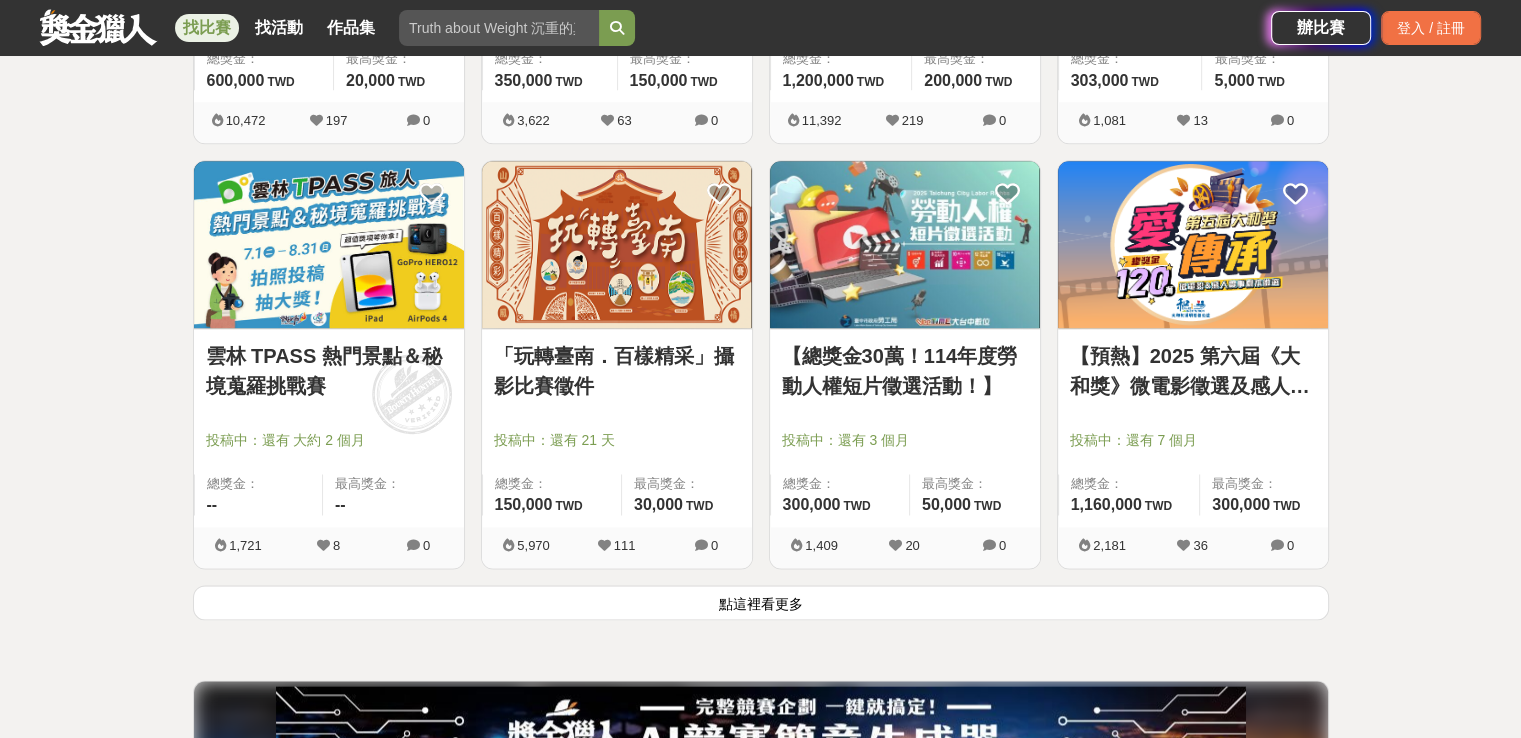 click on "點這裡看更多" at bounding box center (761, 602) 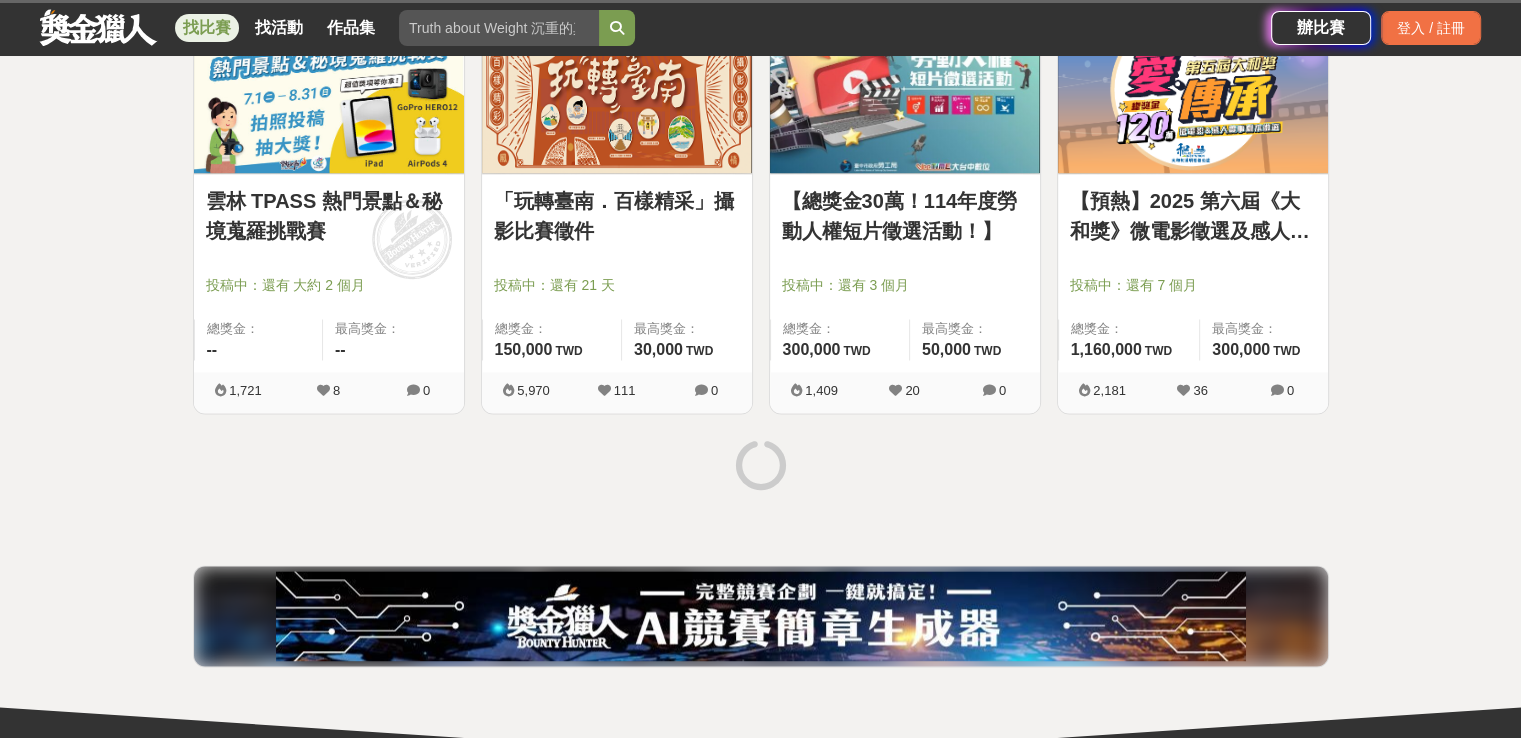 scroll, scrollTop: 2600, scrollLeft: 0, axis: vertical 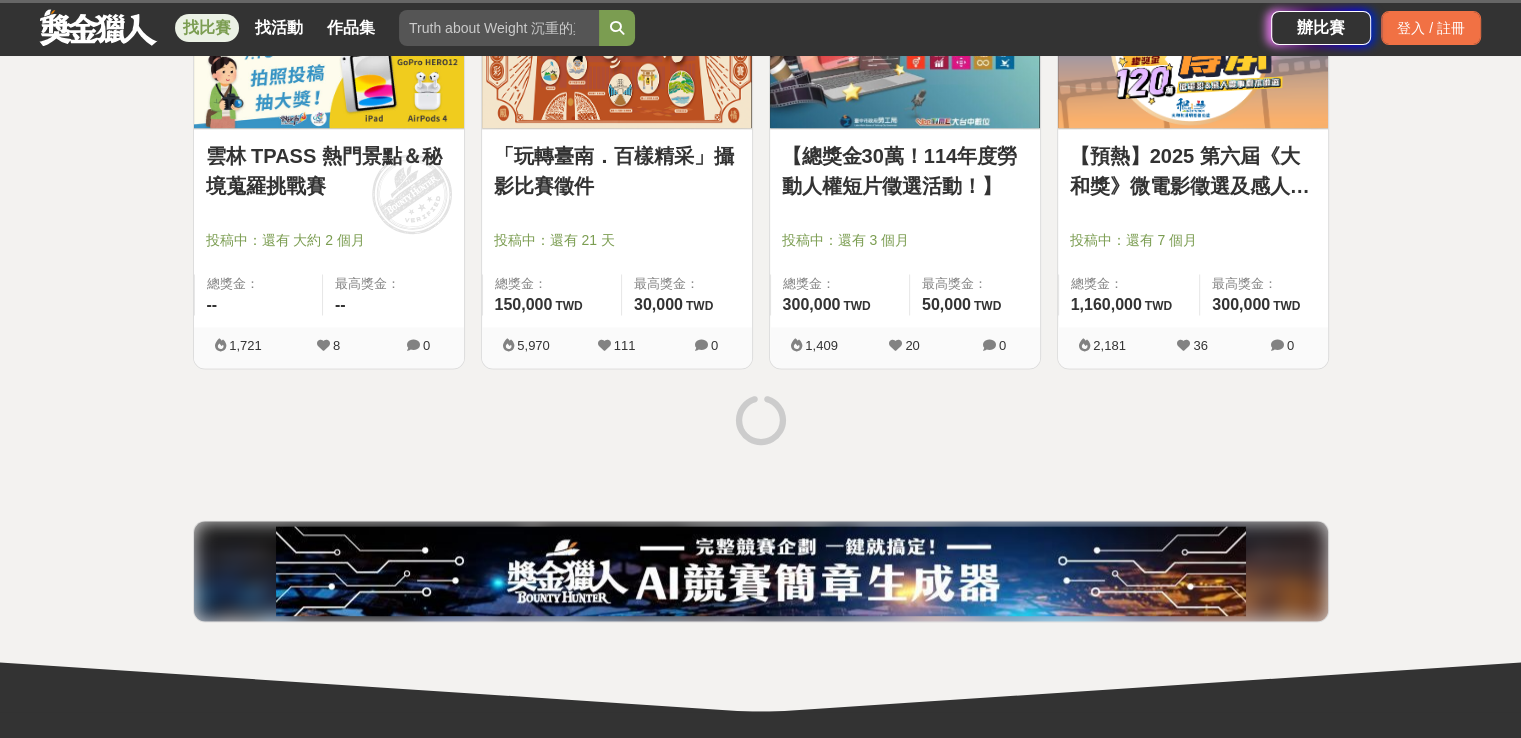 drag, startPoint x: 844, startPoint y: 464, endPoint x: 1299, endPoint y: 422, distance: 456.93436 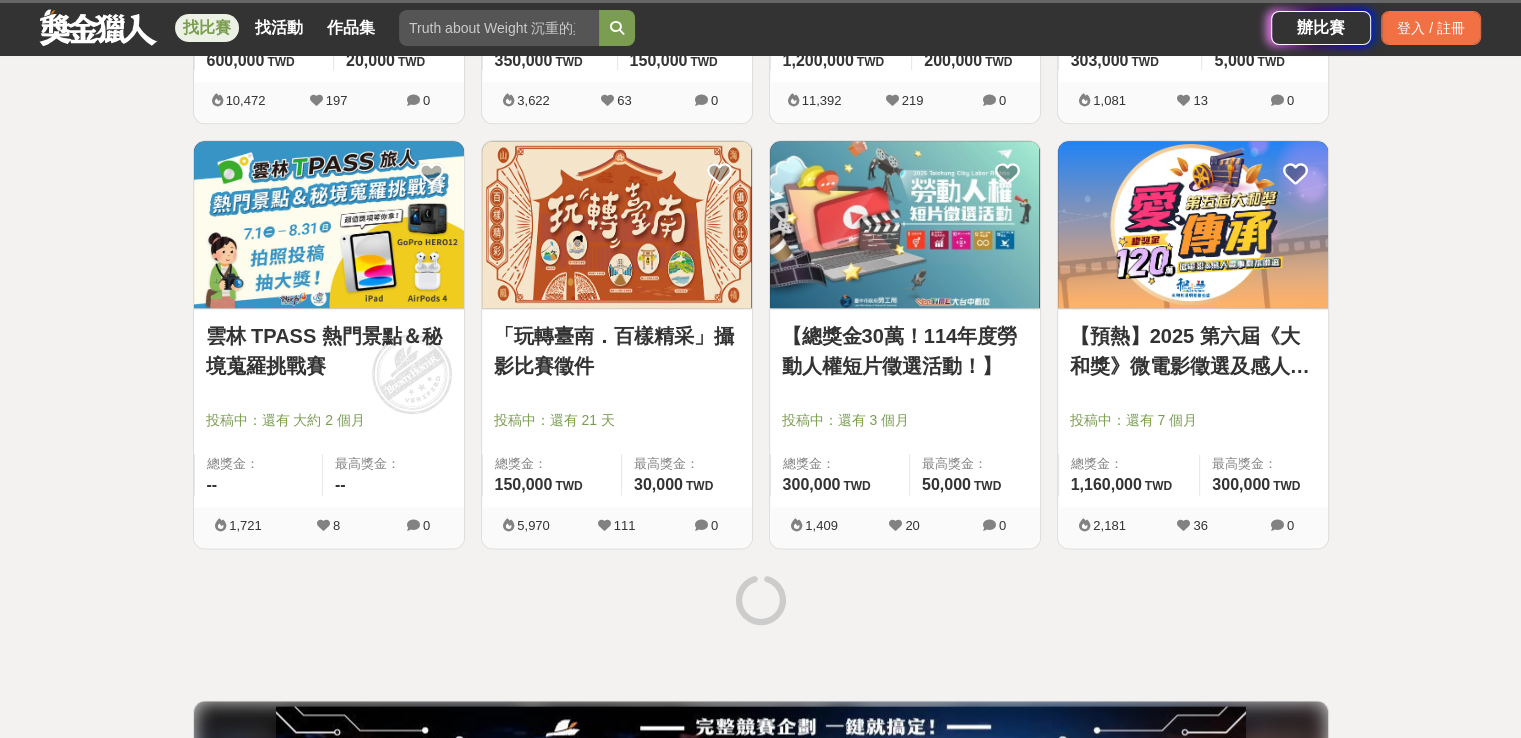 scroll, scrollTop: 2400, scrollLeft: 0, axis: vertical 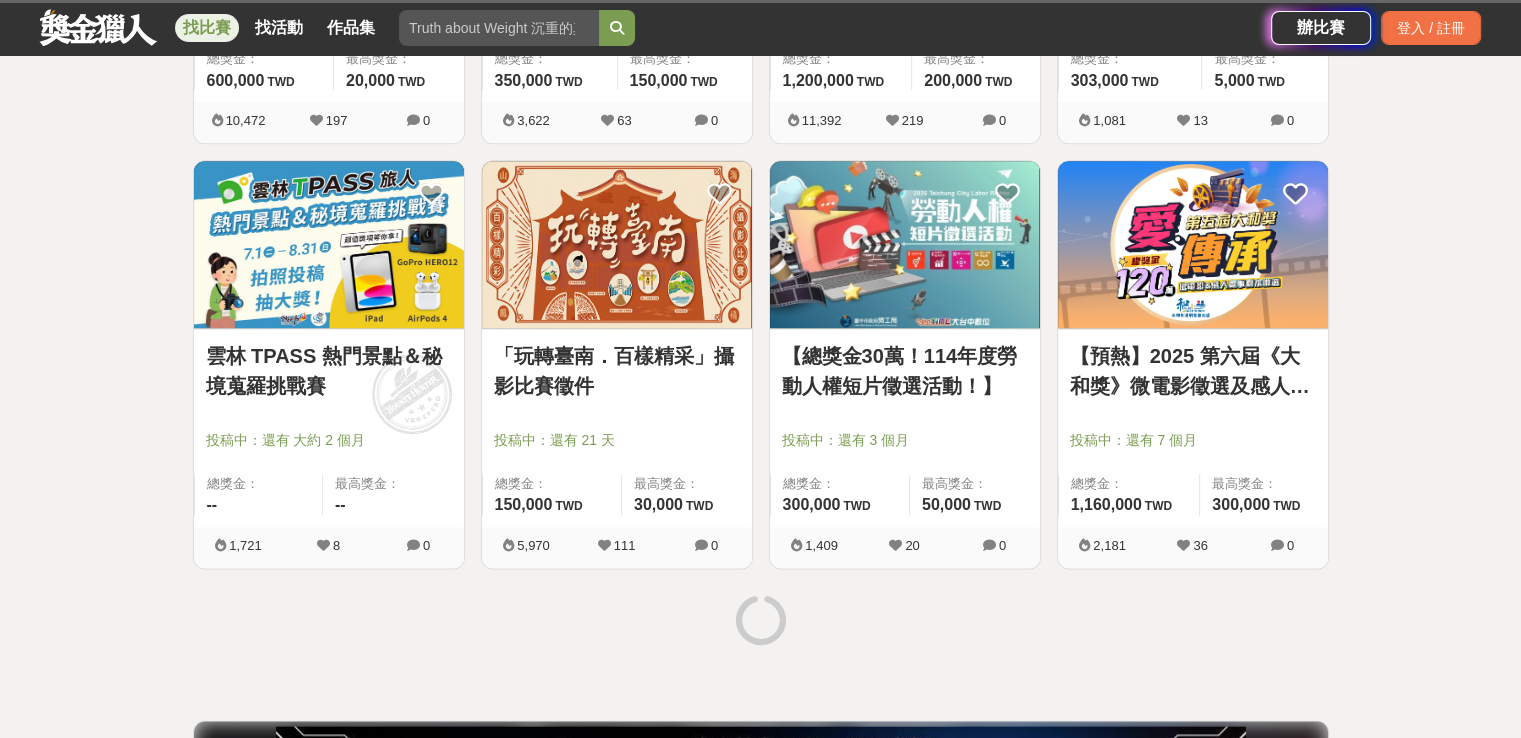 click on "「玩轉臺南．百樣精采」攝影比賽徵件" at bounding box center [617, 371] 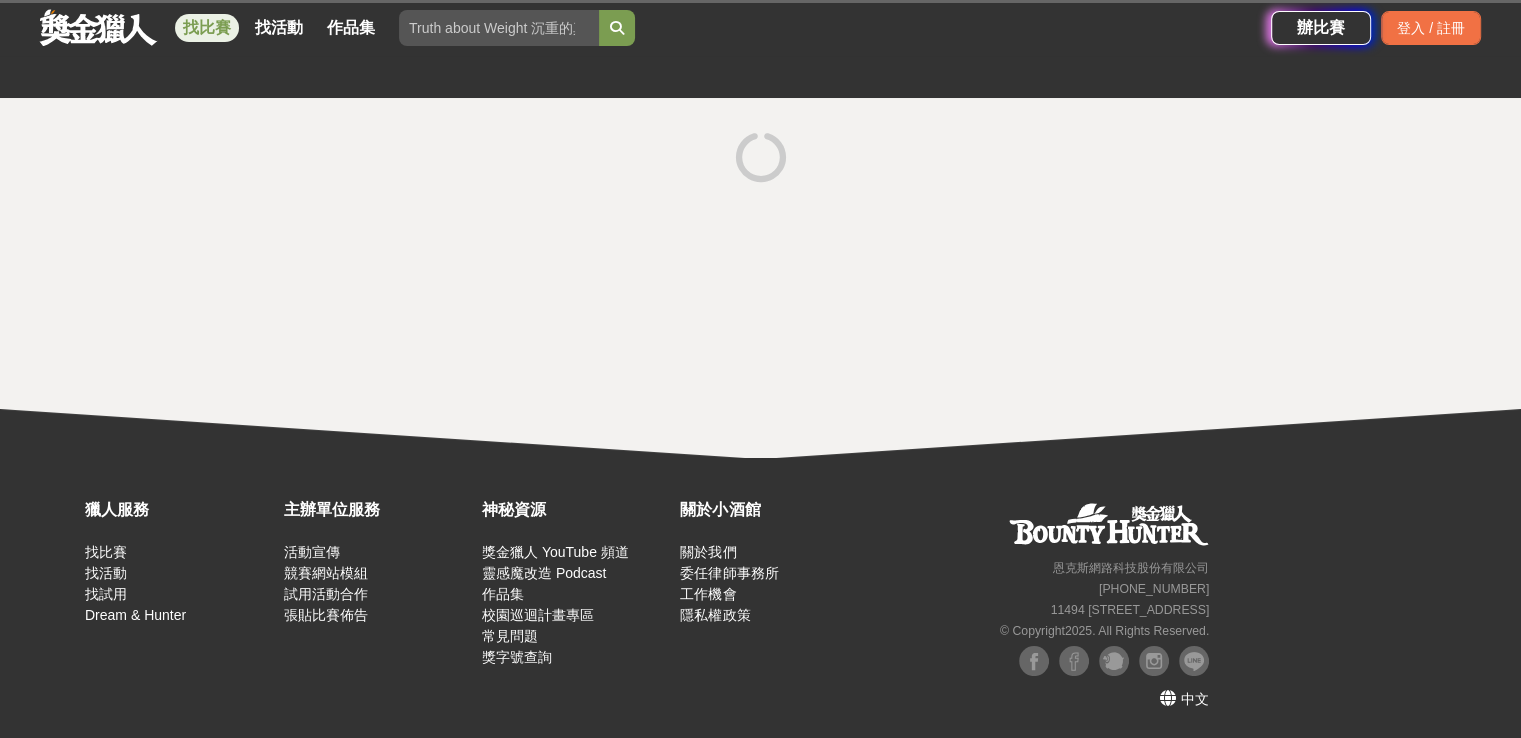 scroll, scrollTop: 0, scrollLeft: 0, axis: both 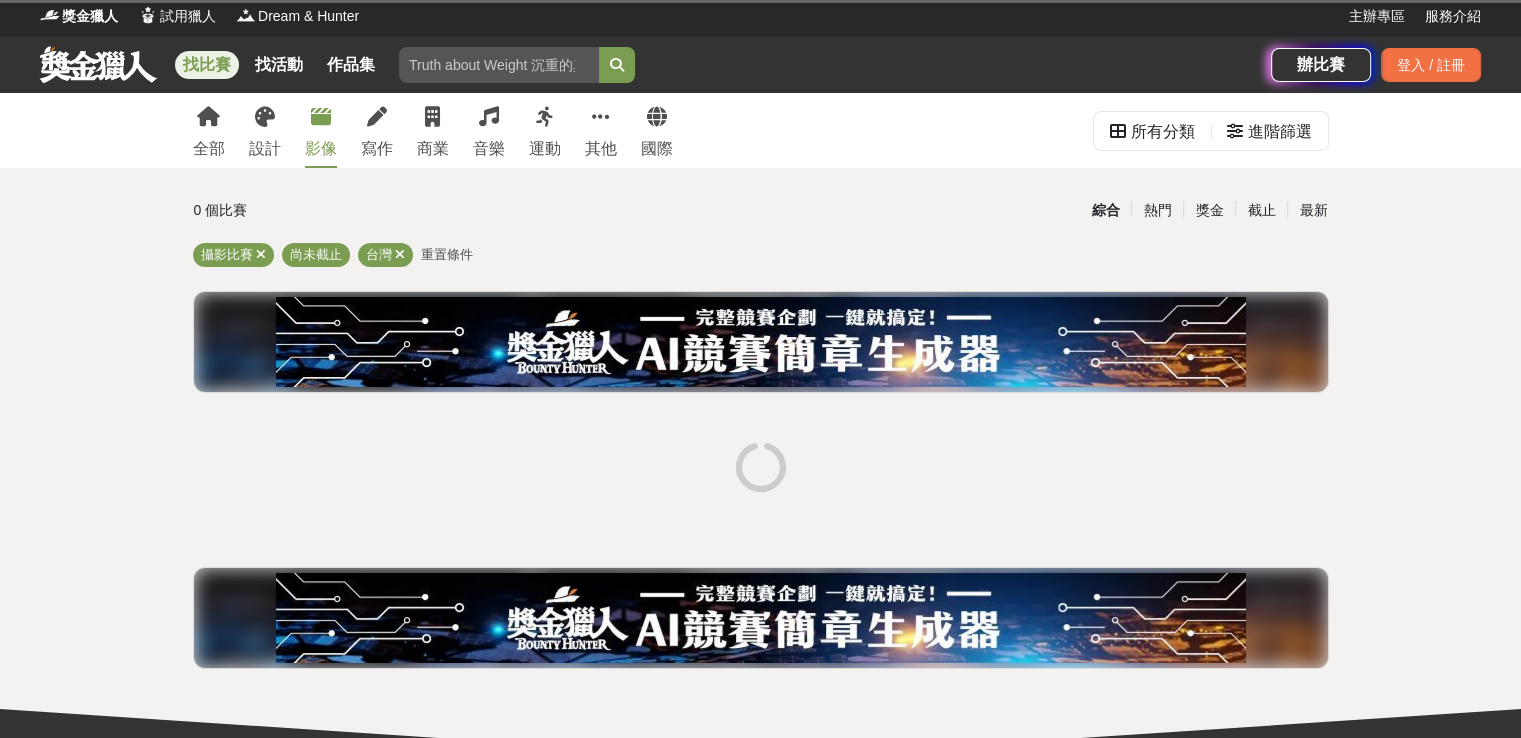 click on "影像" at bounding box center [321, 149] 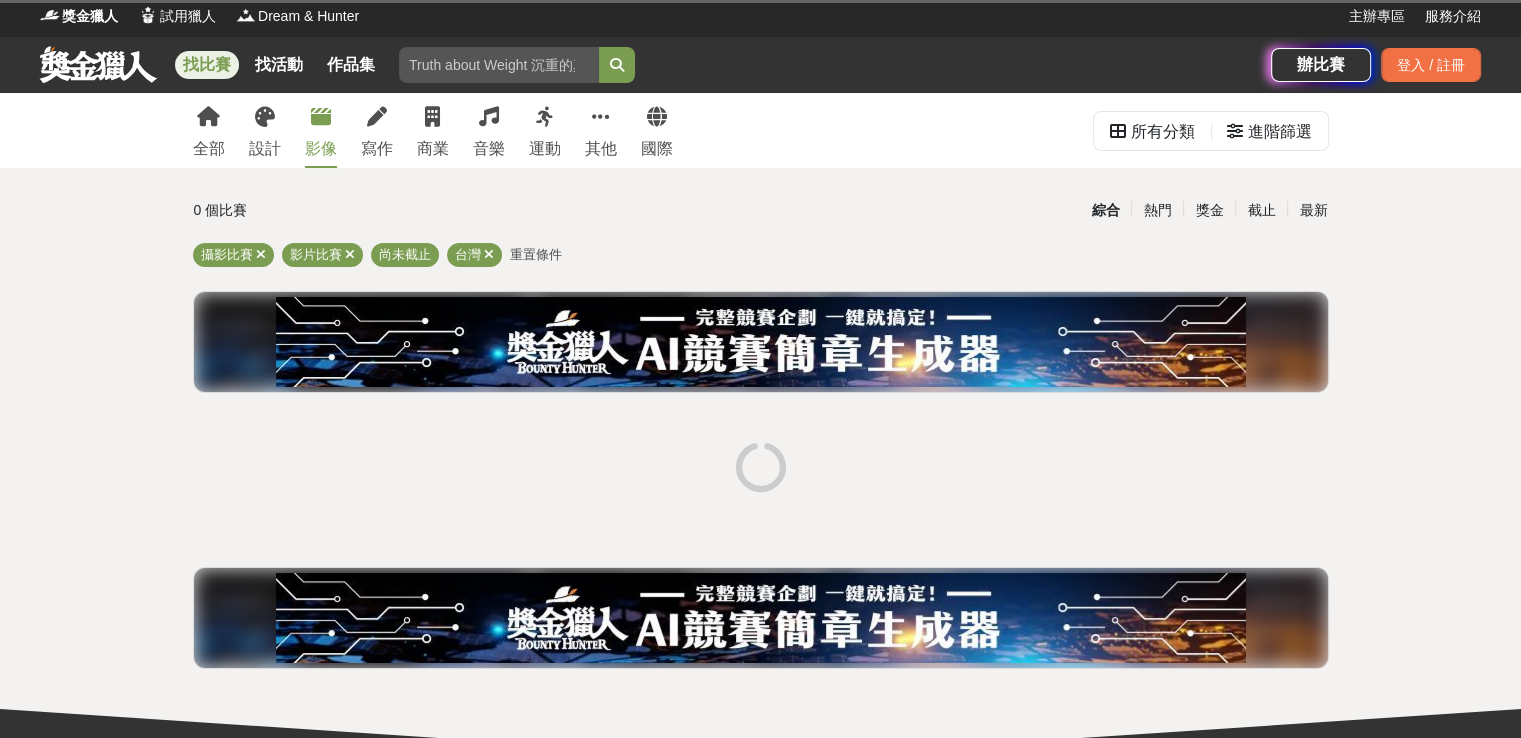 click on "影像" at bounding box center [321, 149] 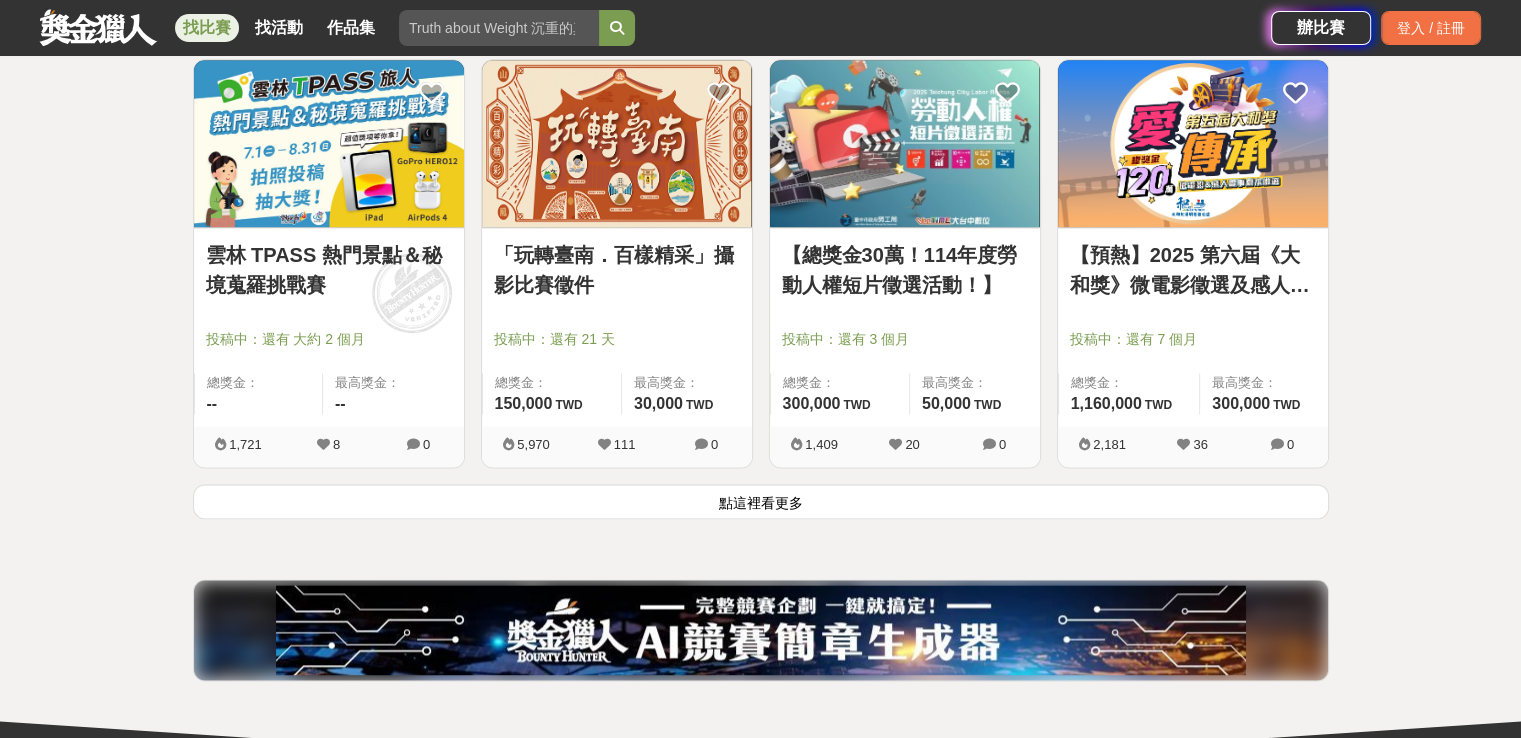 scroll, scrollTop: 2505, scrollLeft: 0, axis: vertical 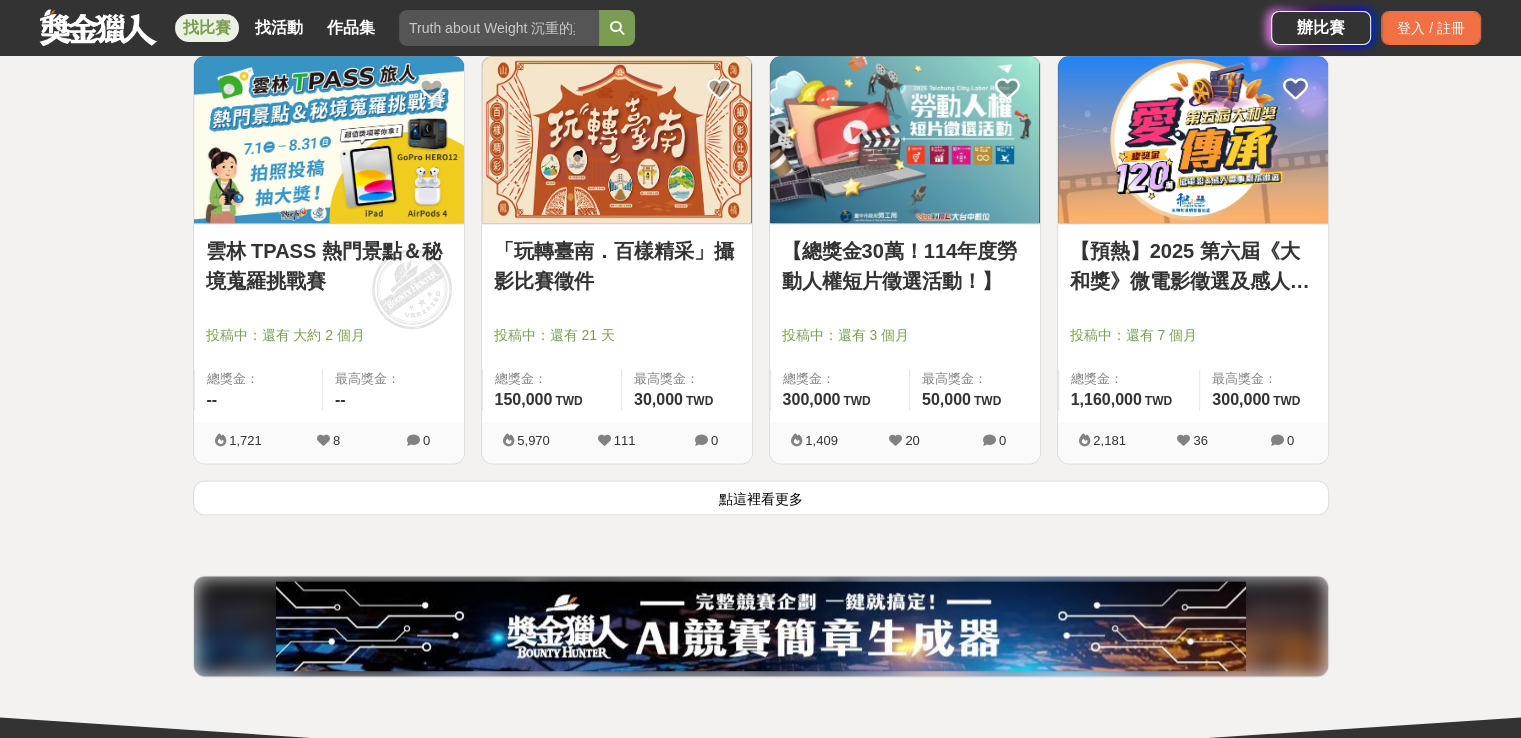 click on "點這裡看更多" at bounding box center [761, 497] 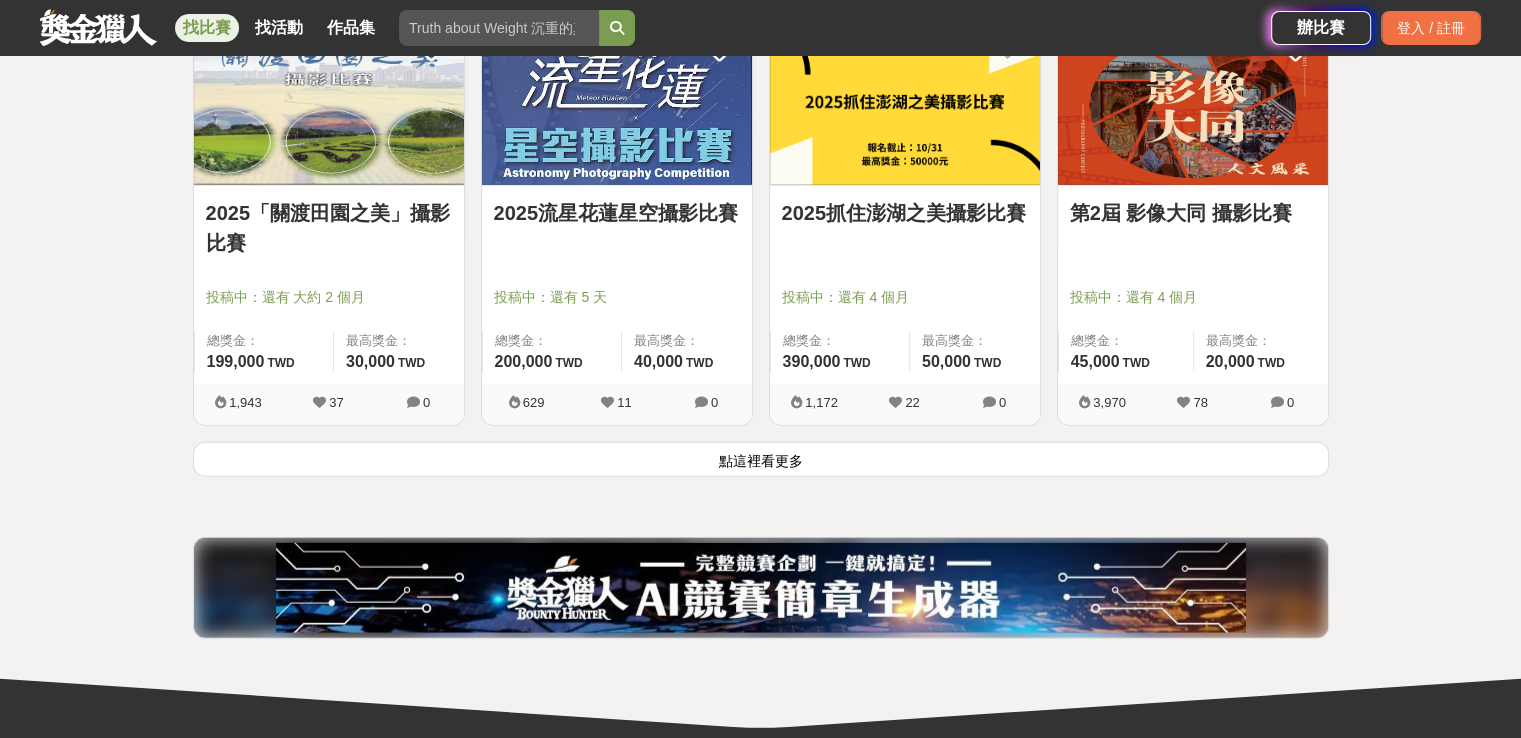 scroll, scrollTop: 5105, scrollLeft: 0, axis: vertical 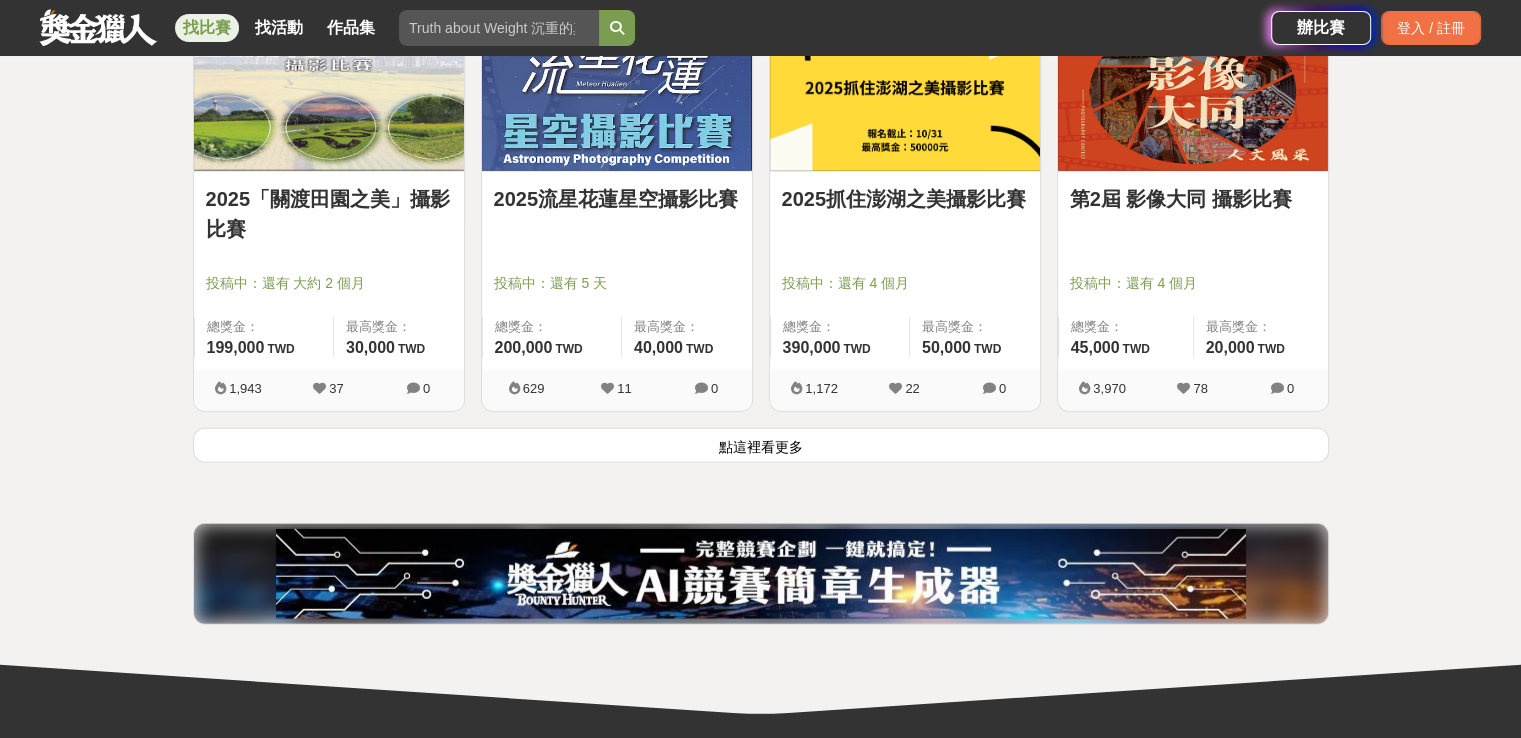 click on "點這裡看更多" at bounding box center (761, 445) 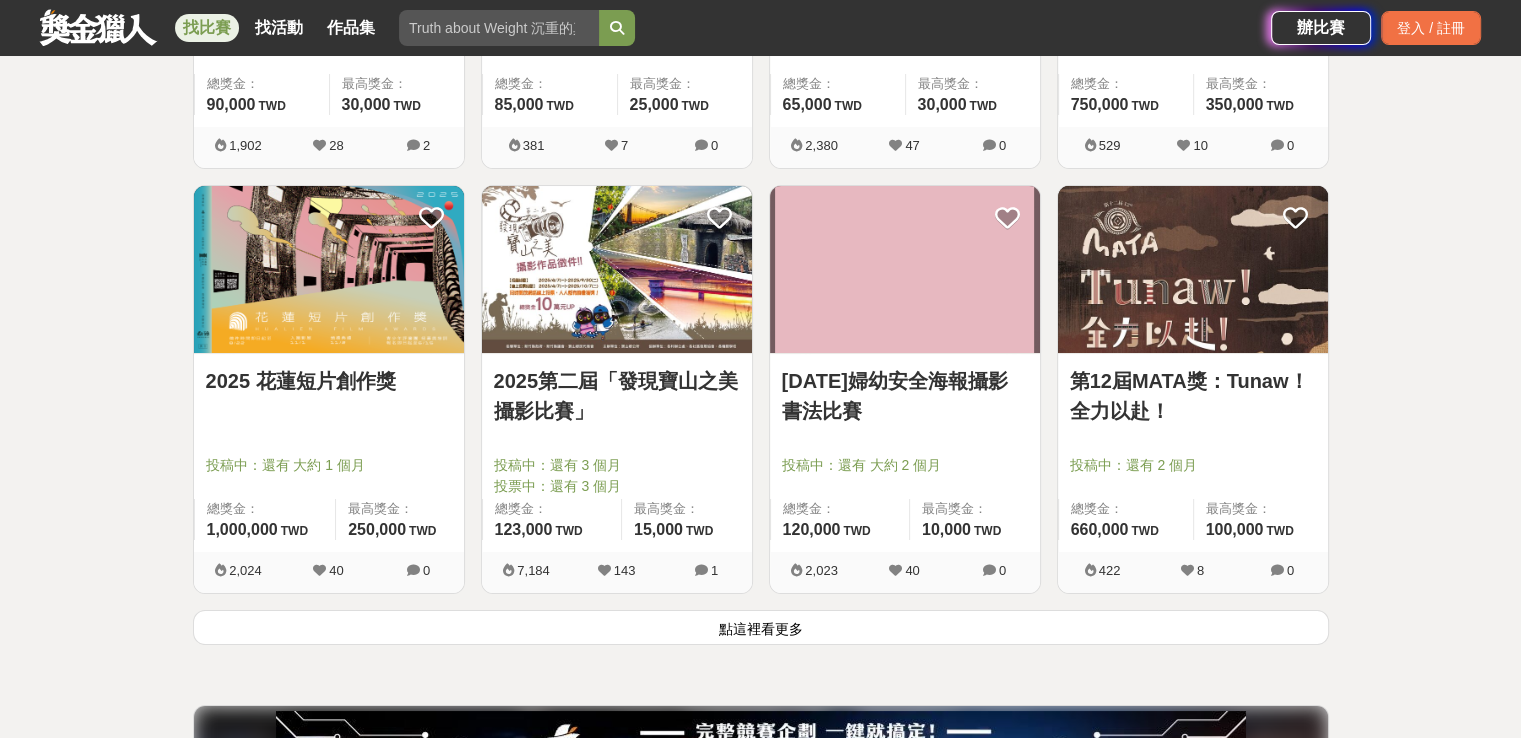 scroll, scrollTop: 7505, scrollLeft: 0, axis: vertical 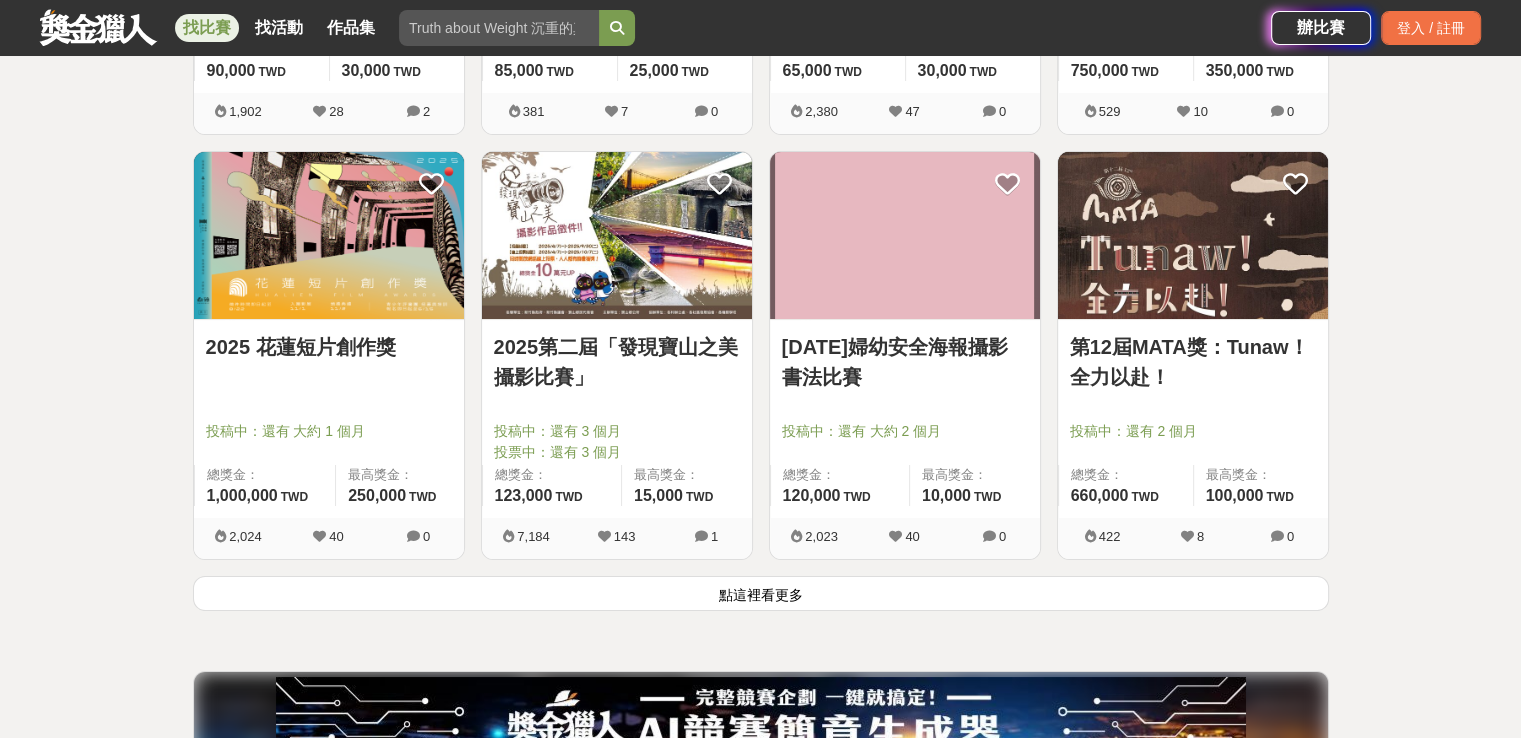 click on "點這裡看更多" at bounding box center [761, 593] 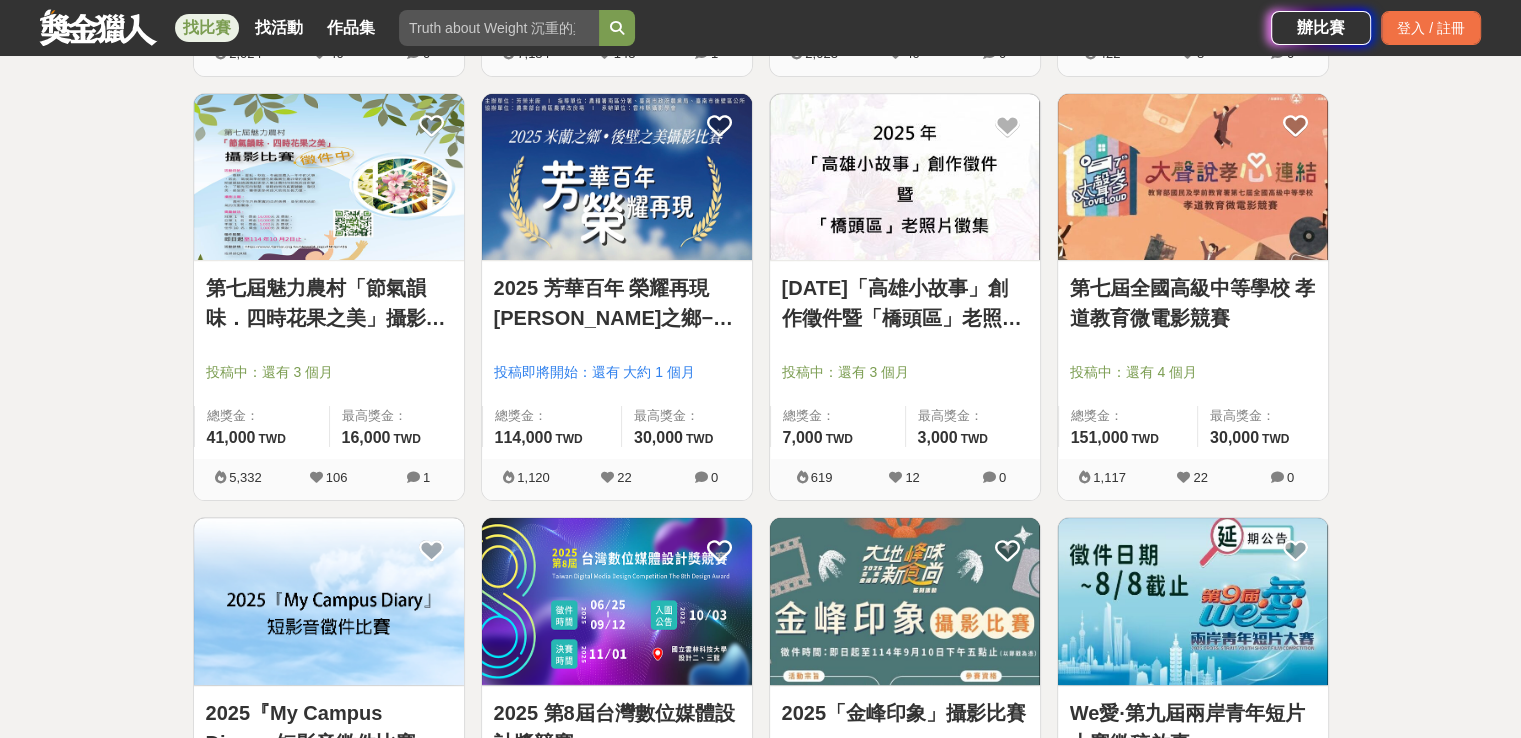 scroll, scrollTop: 8005, scrollLeft: 0, axis: vertical 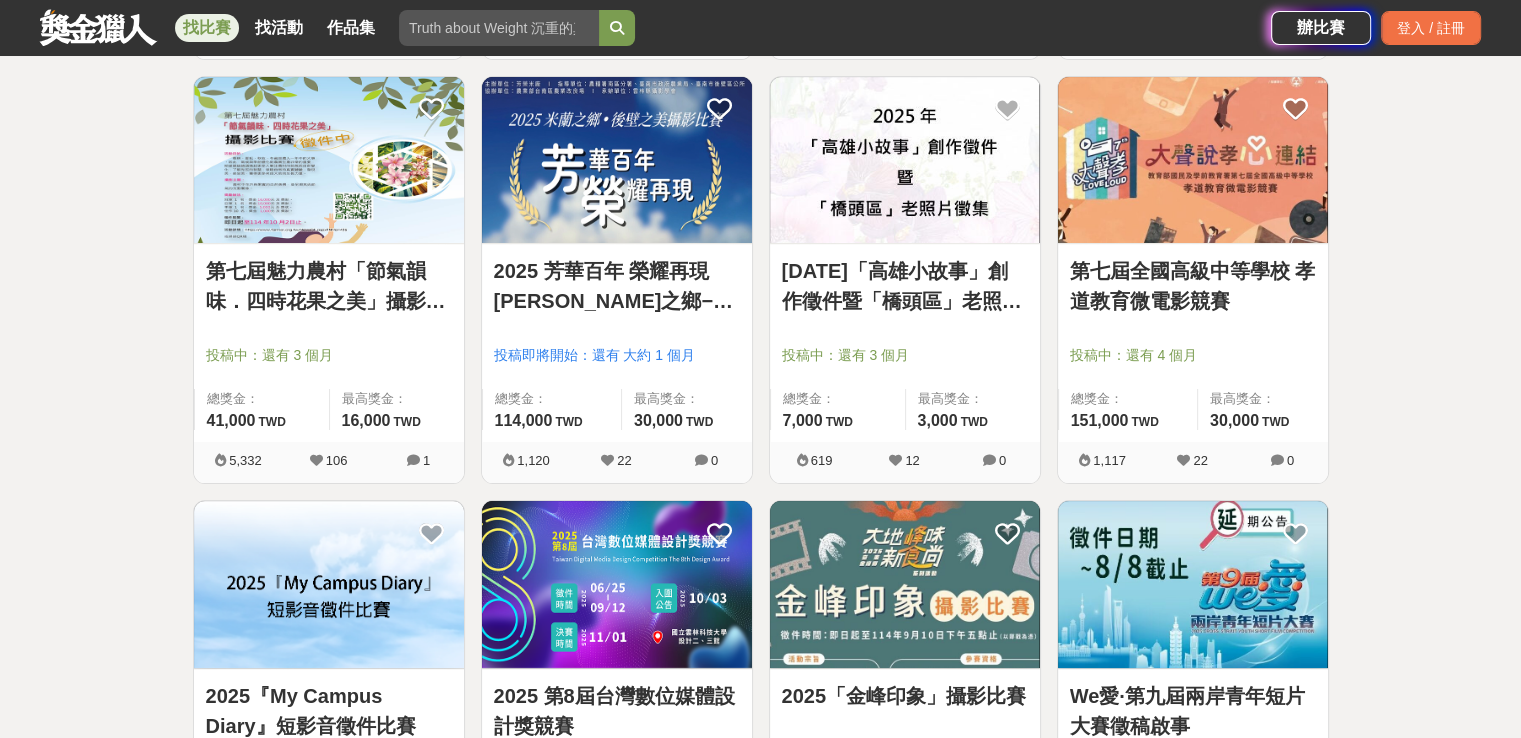click at bounding box center [617, 160] 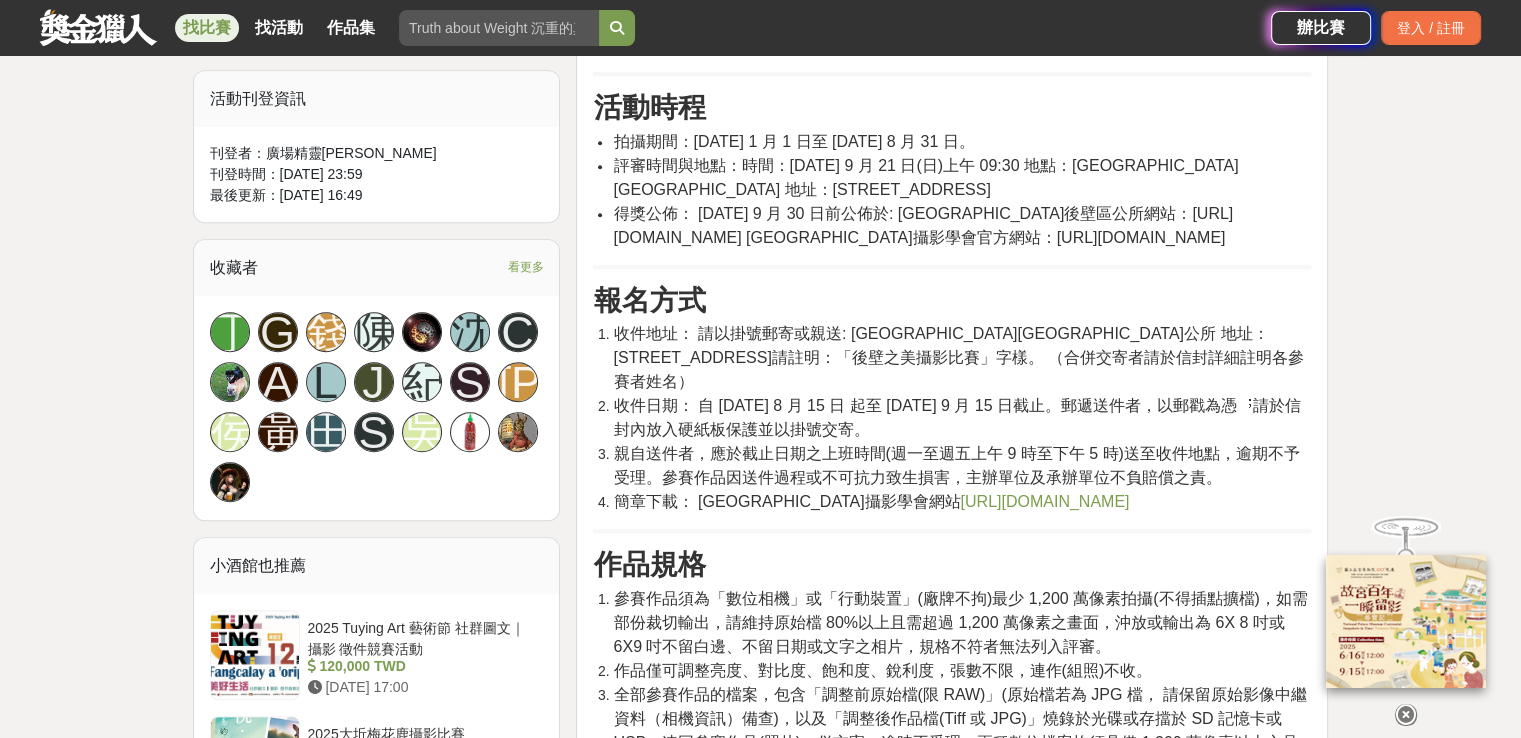 scroll, scrollTop: 1100, scrollLeft: 0, axis: vertical 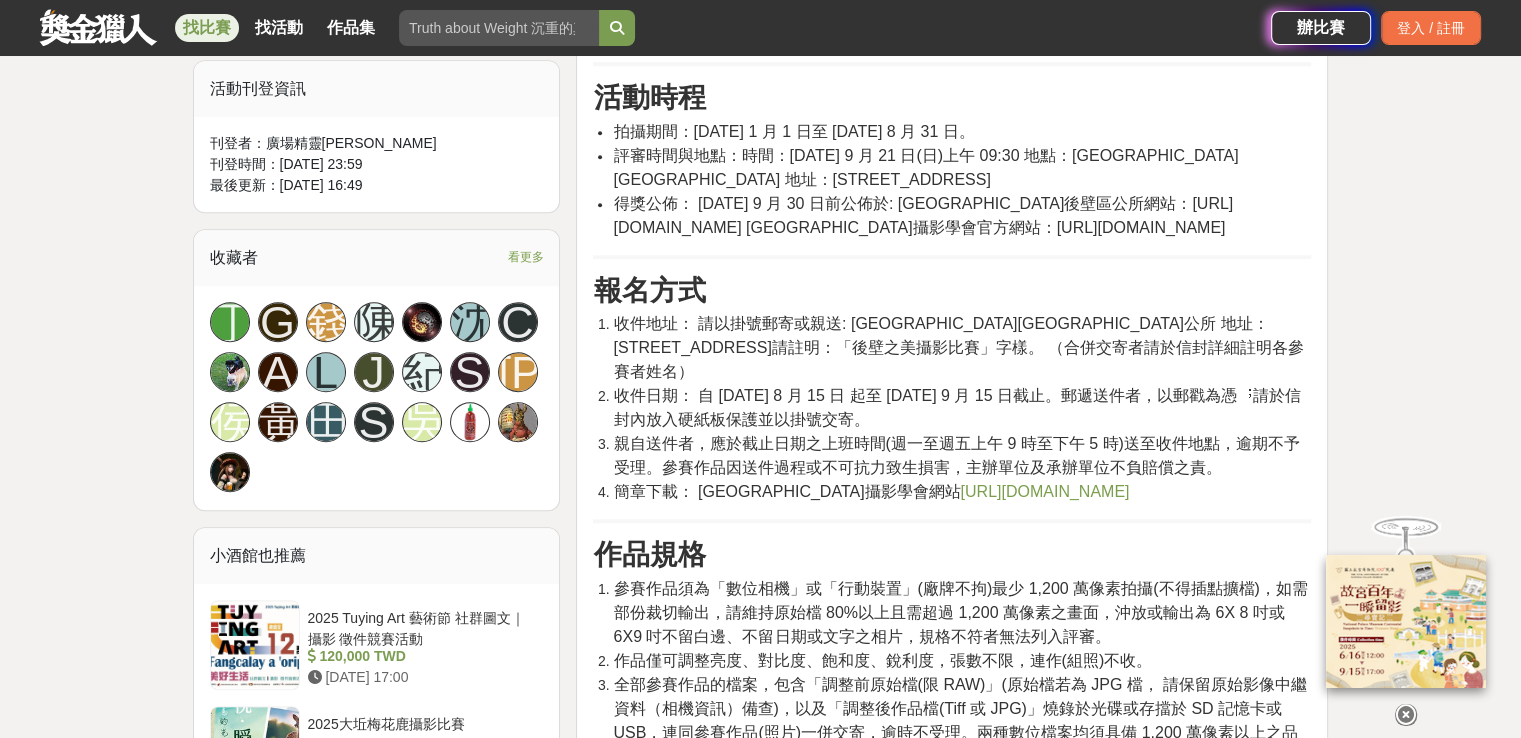 click on "https://reurl.cc/V0dKON" at bounding box center (1044, 491) 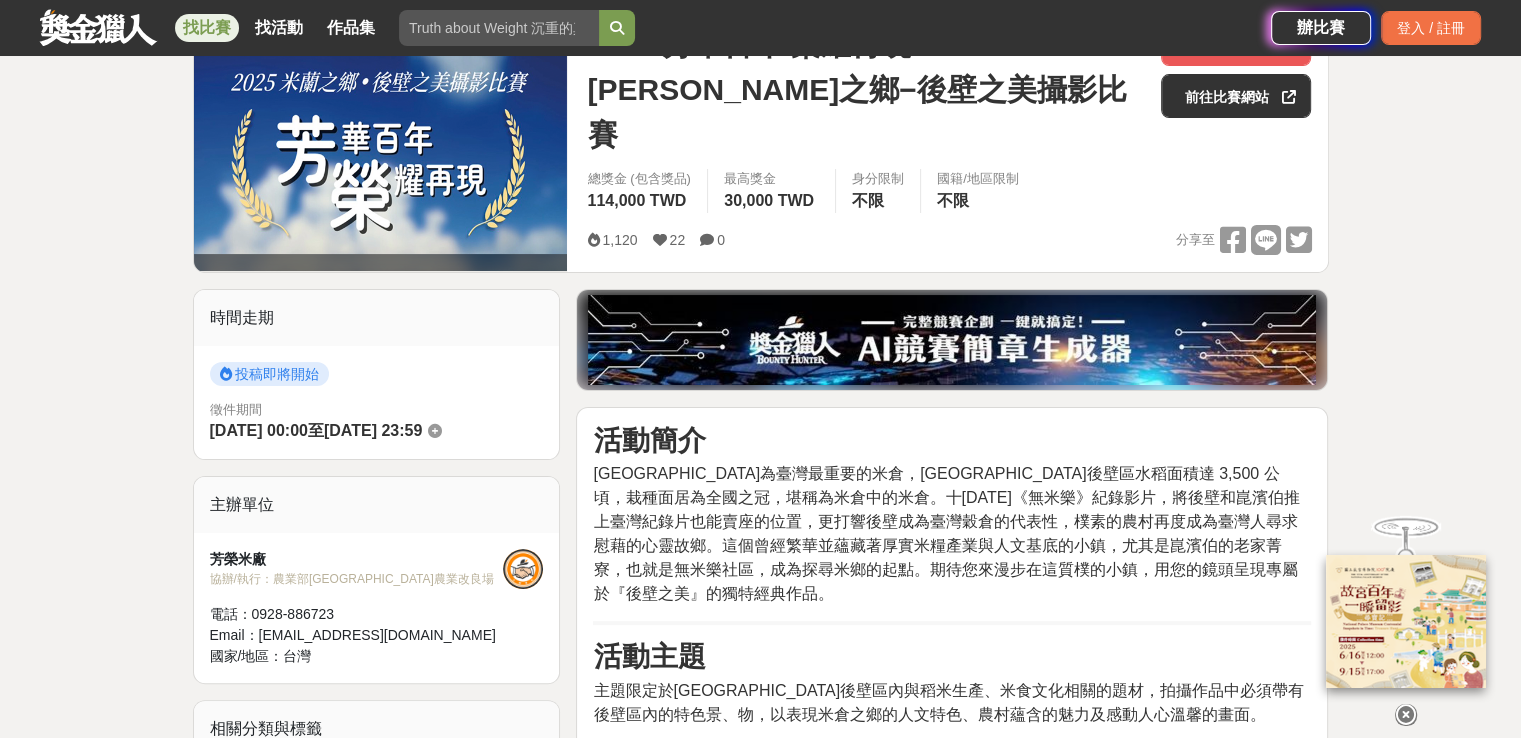 scroll, scrollTop: 0, scrollLeft: 0, axis: both 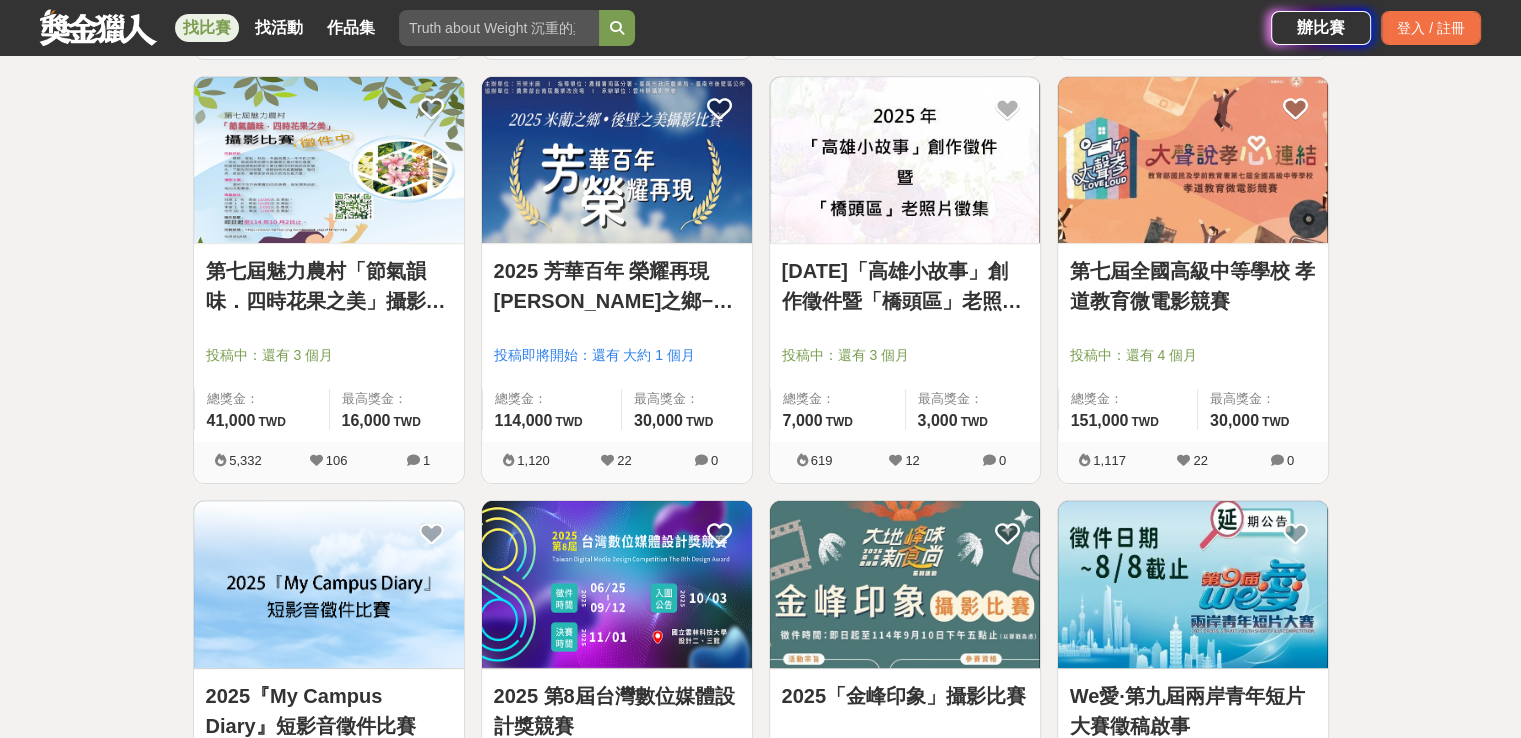 click on "第七屆魅力農村「節氣韻味．四時花果之美」攝影比賽" at bounding box center (329, 286) 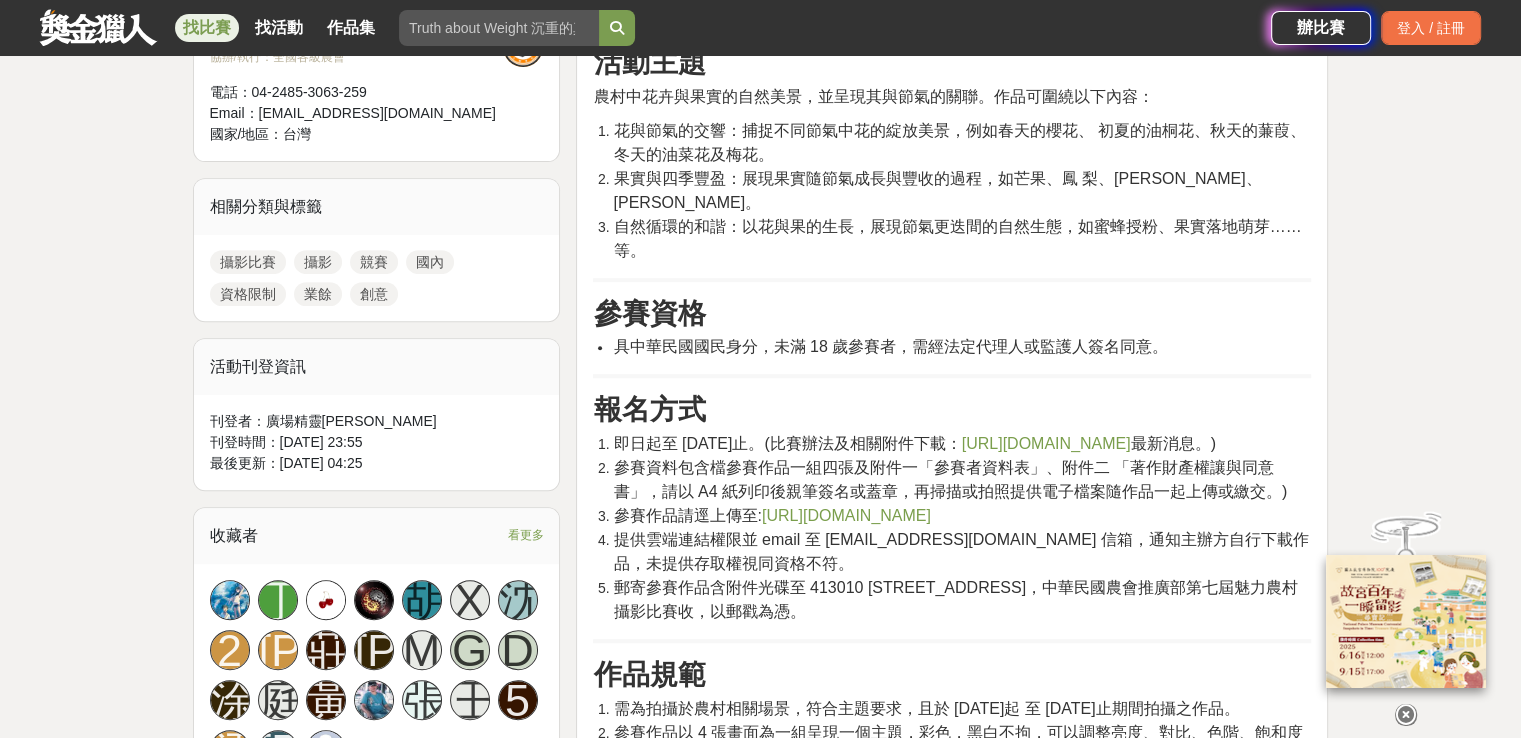 scroll, scrollTop: 900, scrollLeft: 0, axis: vertical 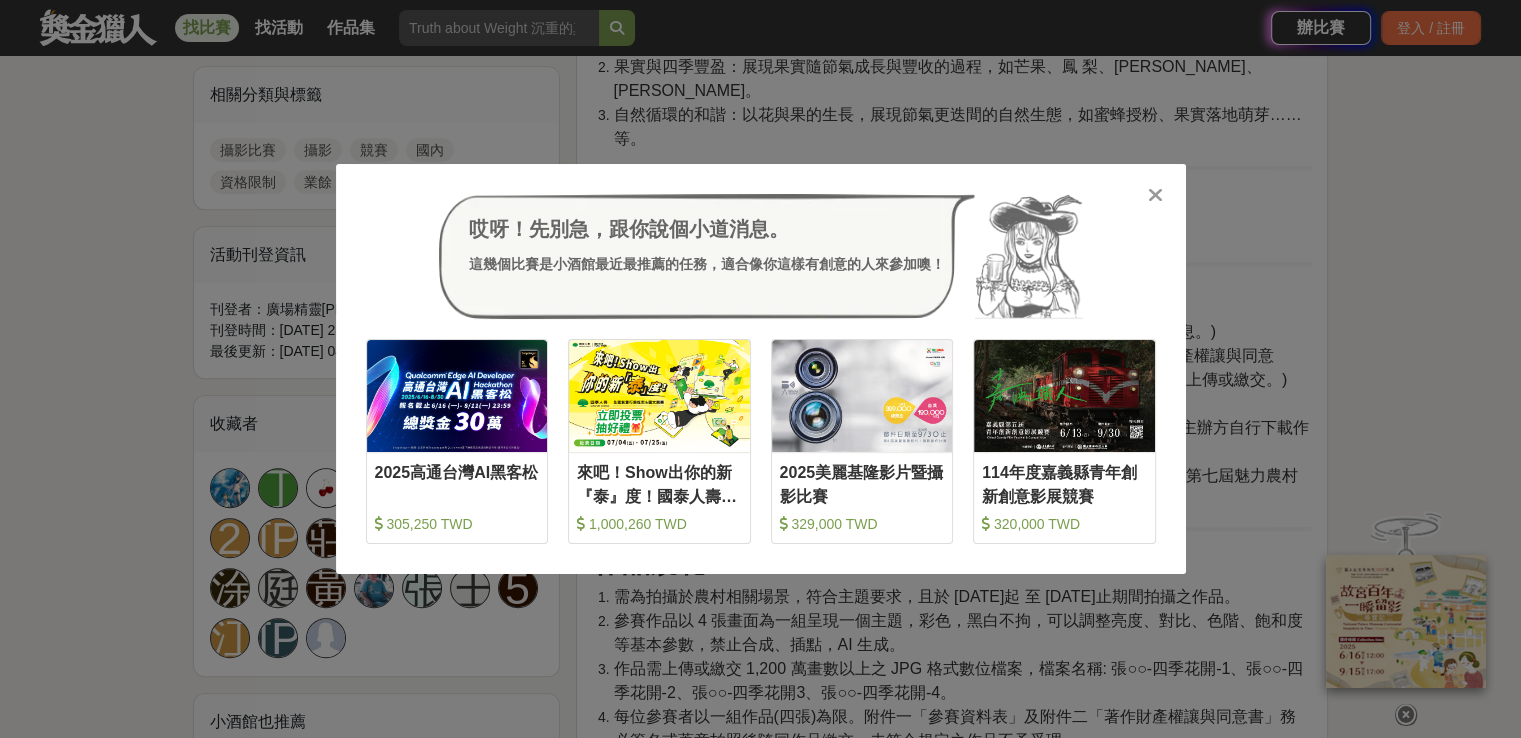 click at bounding box center (1156, 194) 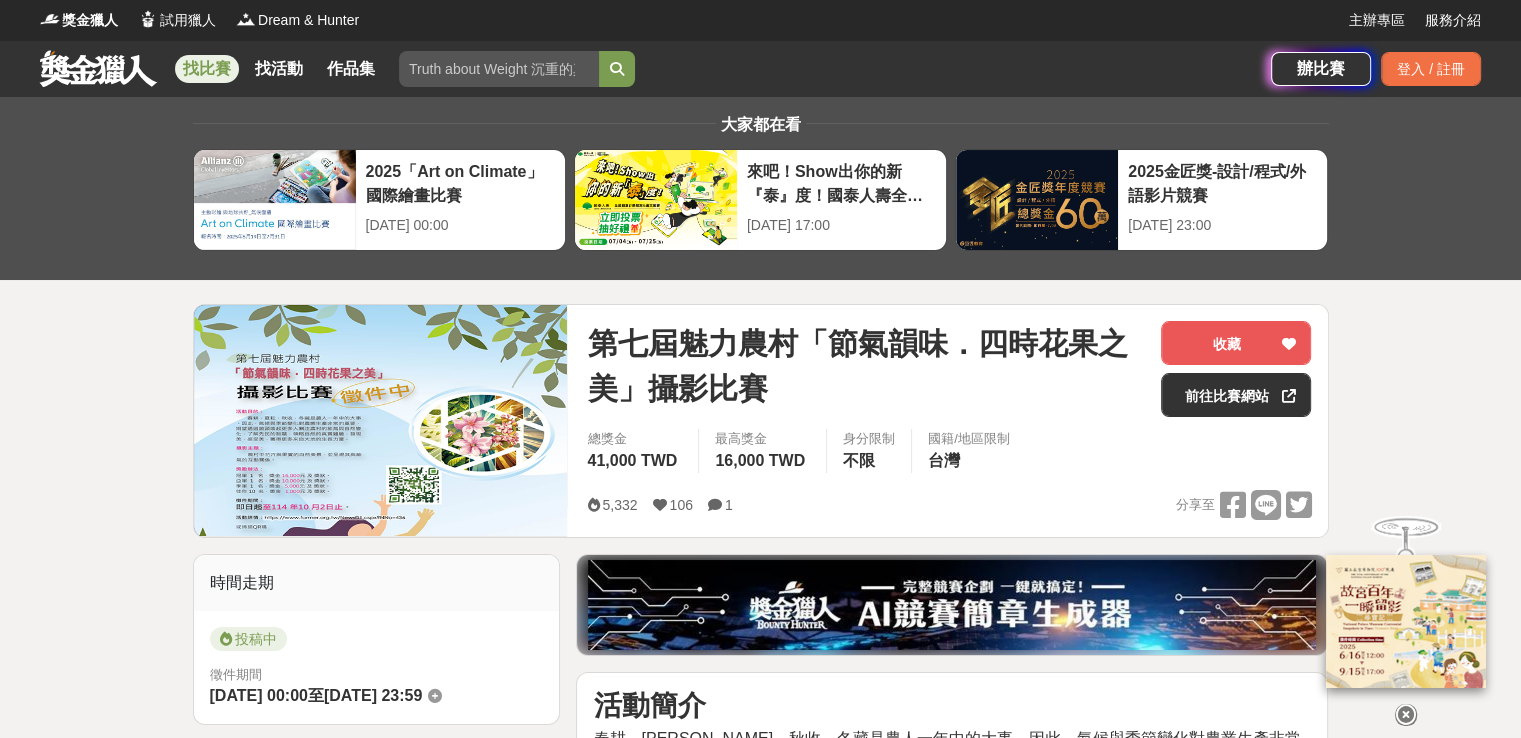 scroll, scrollTop: 0, scrollLeft: 0, axis: both 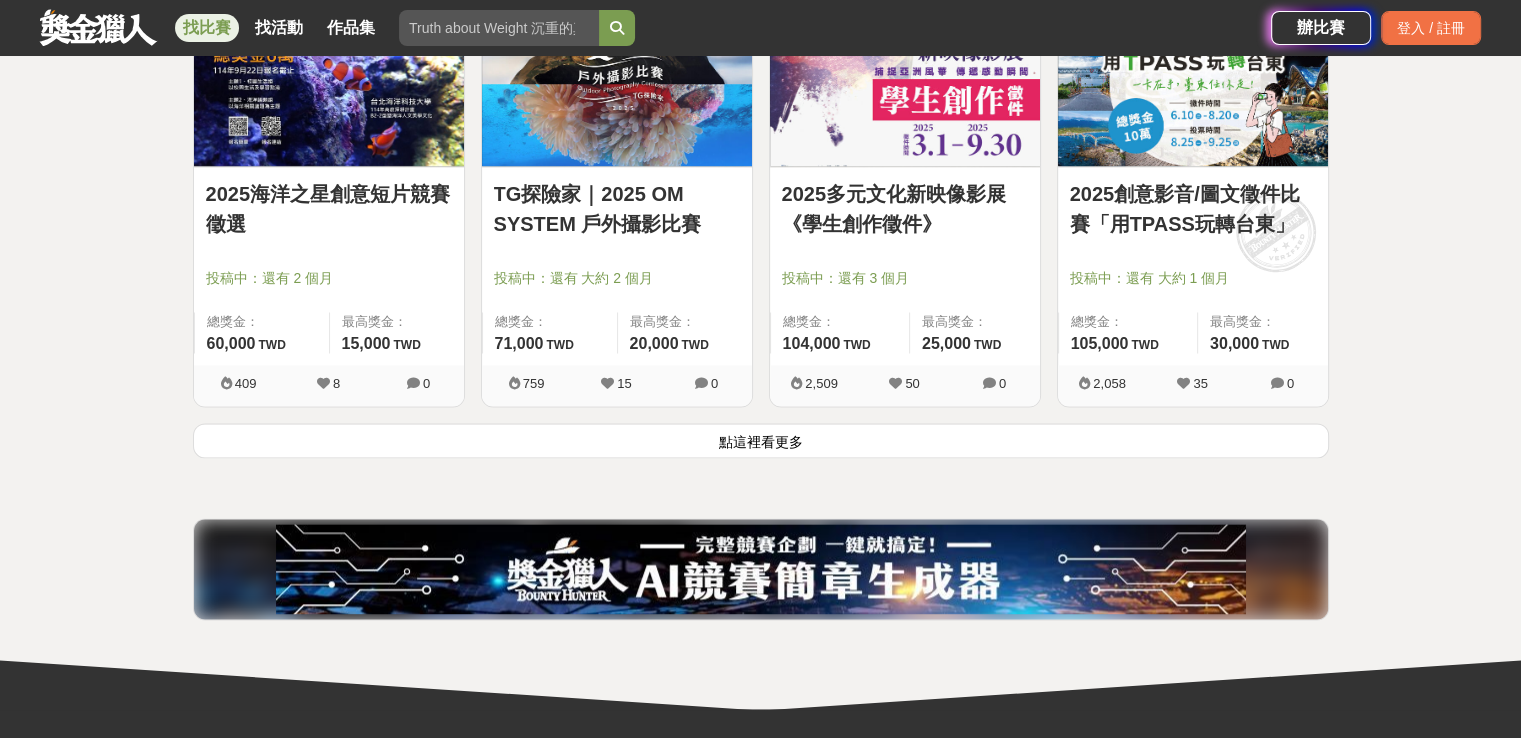 click on "點這裡看更多" at bounding box center [761, 440] 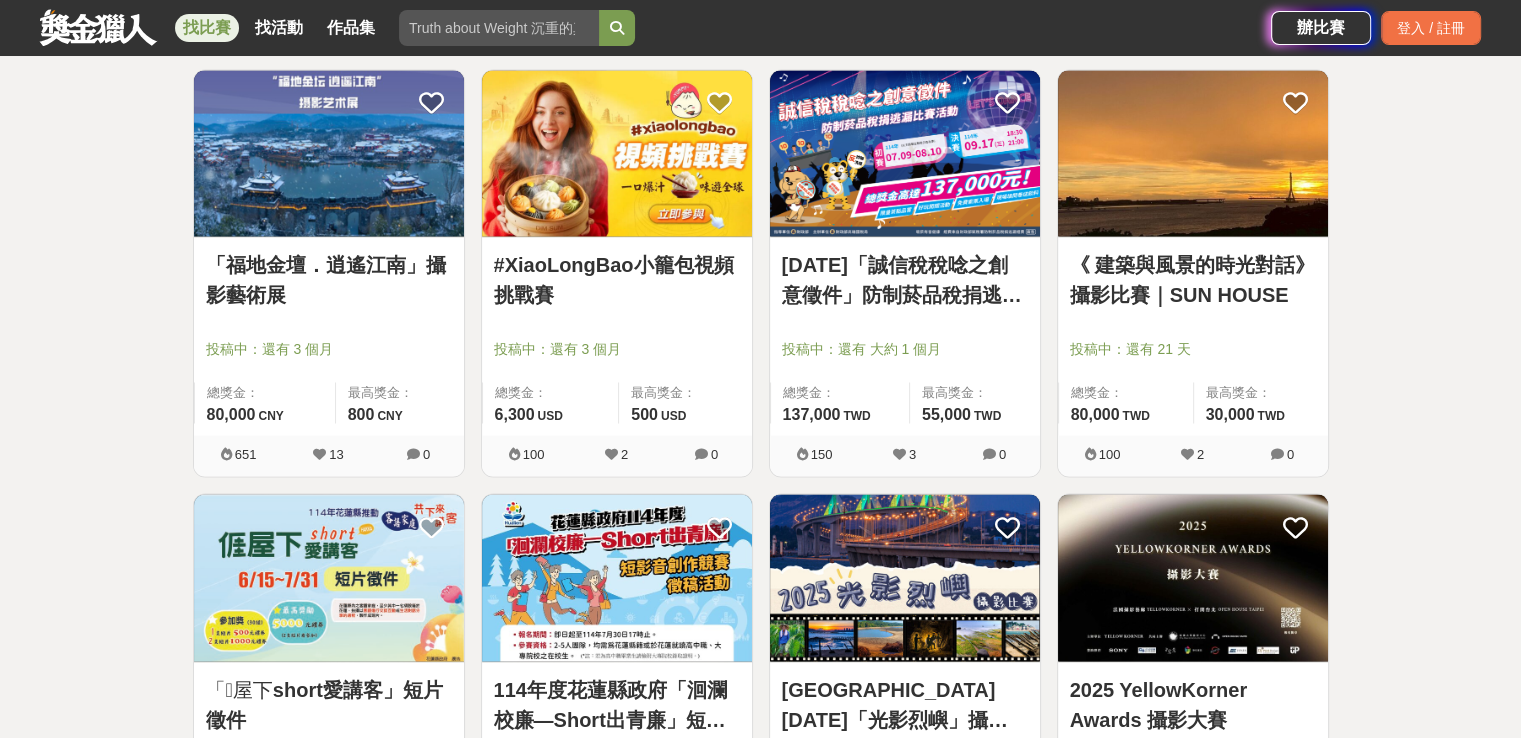scroll, scrollTop: 11405, scrollLeft: 0, axis: vertical 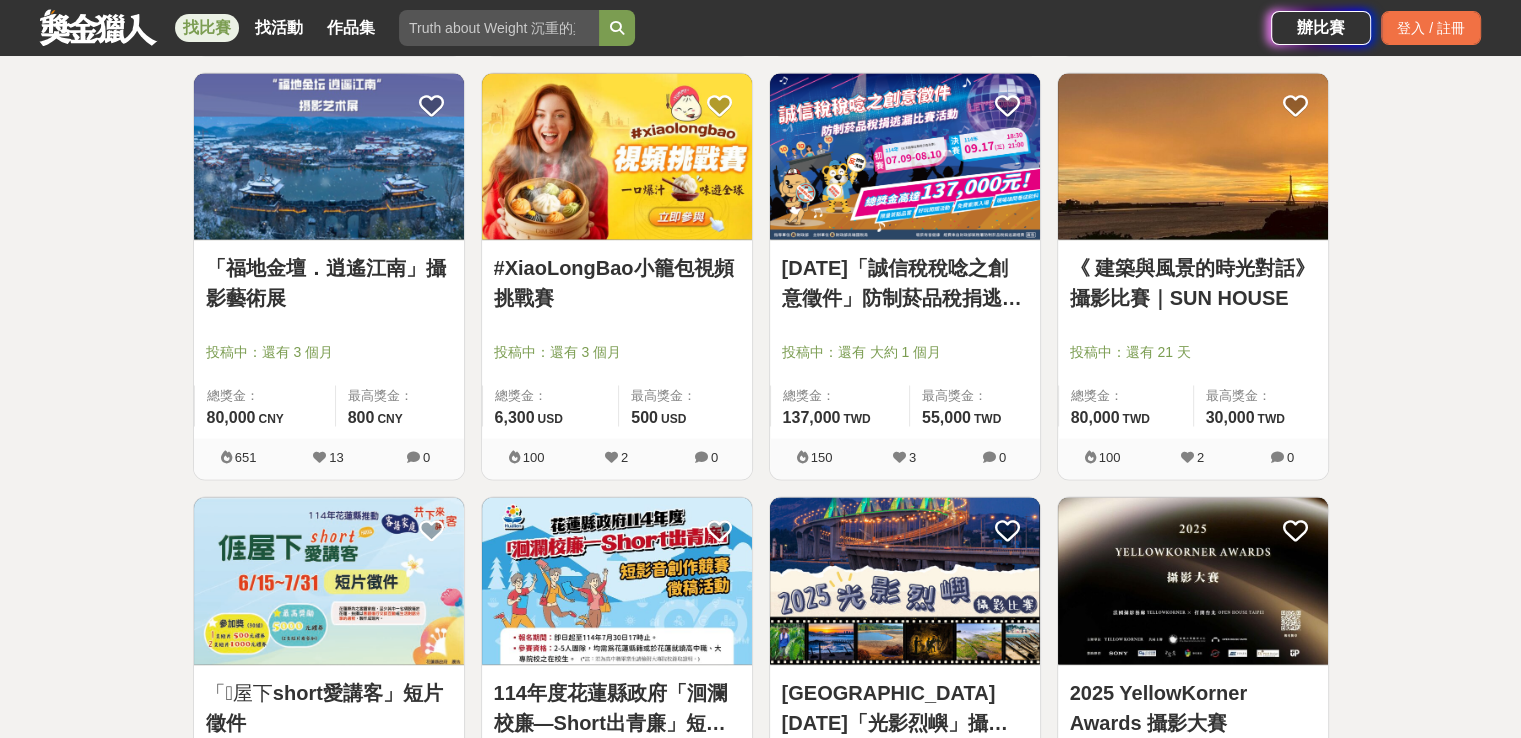 click on "《 建築與風景的時光對話》攝影比賽｜SUN HOUSE" at bounding box center [1193, 283] 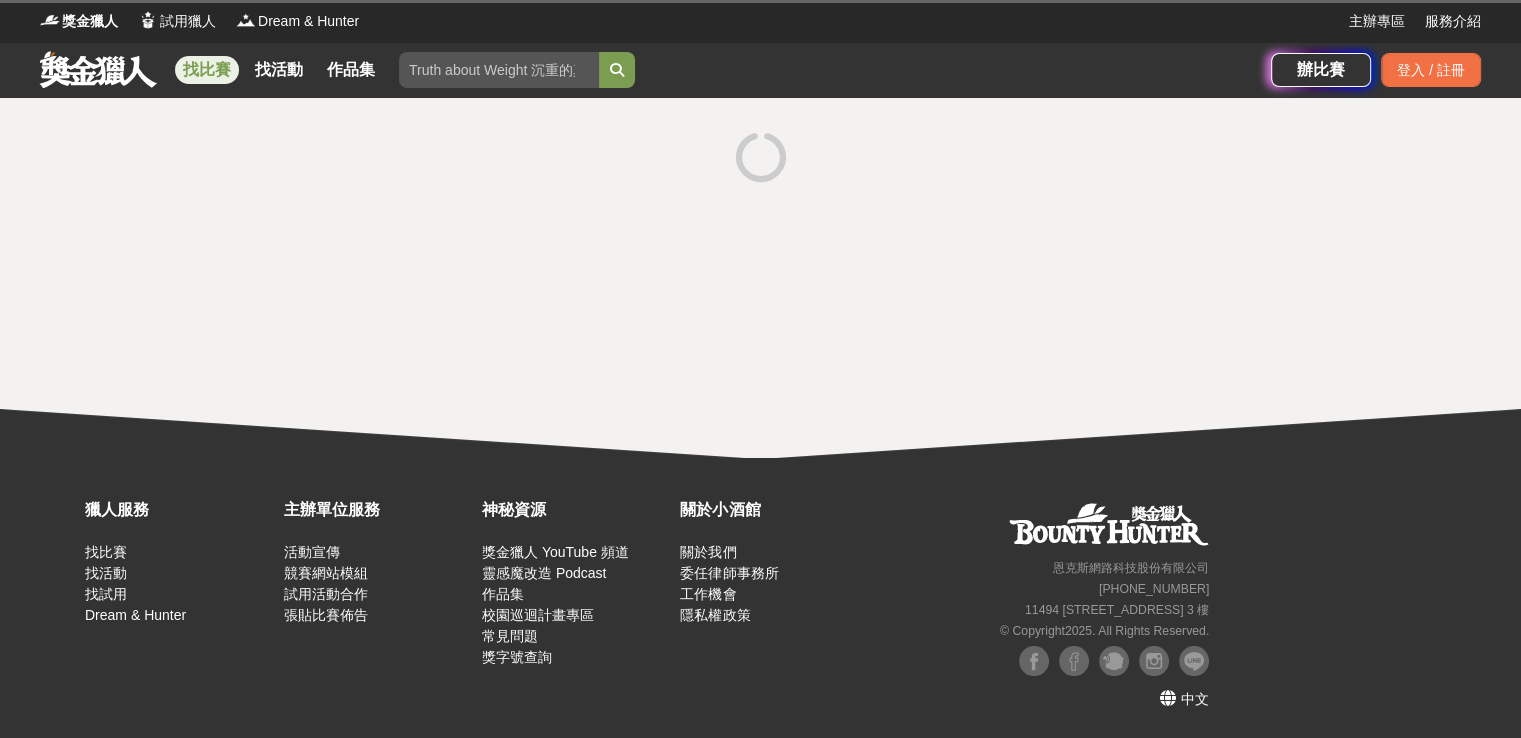 click at bounding box center [760, 278] 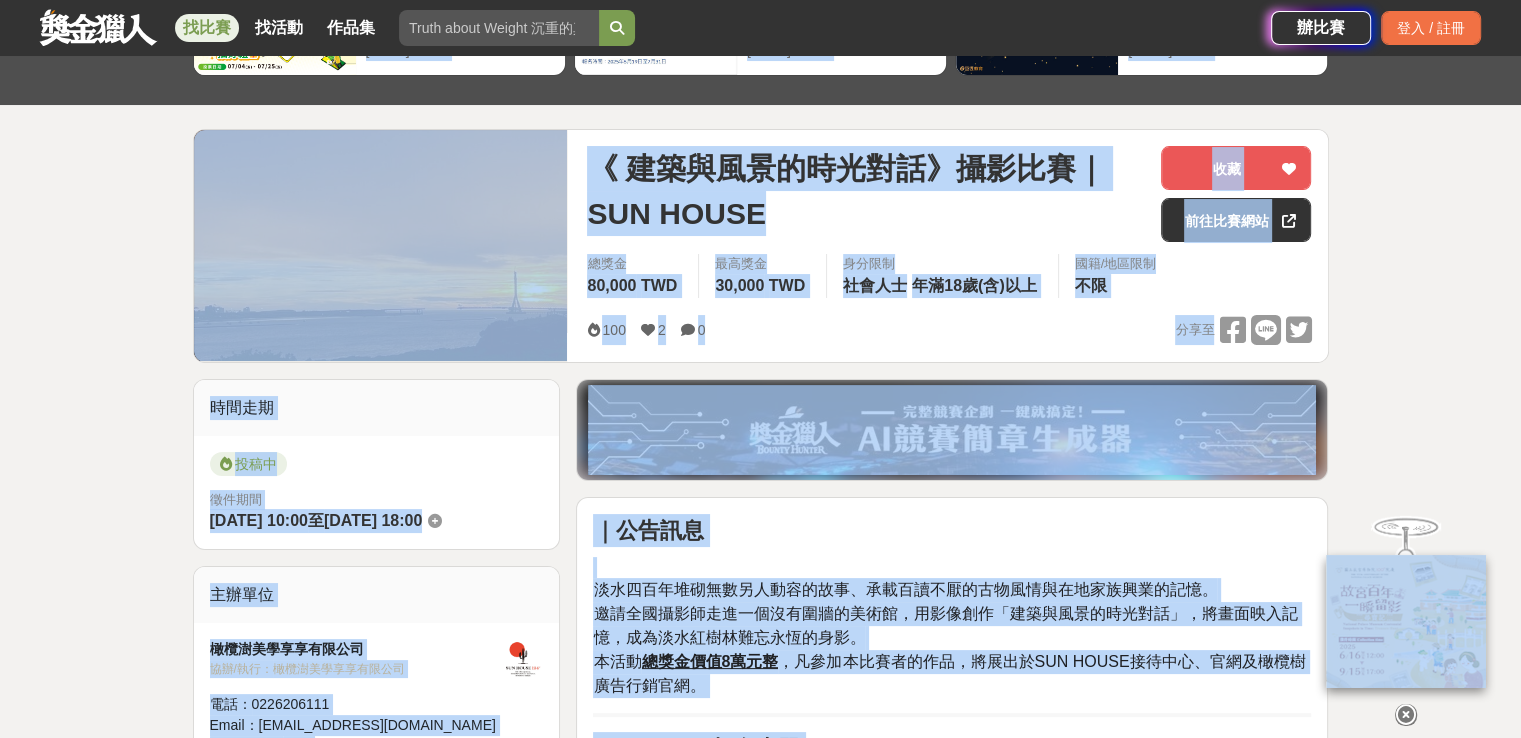 scroll, scrollTop: 300, scrollLeft: 0, axis: vertical 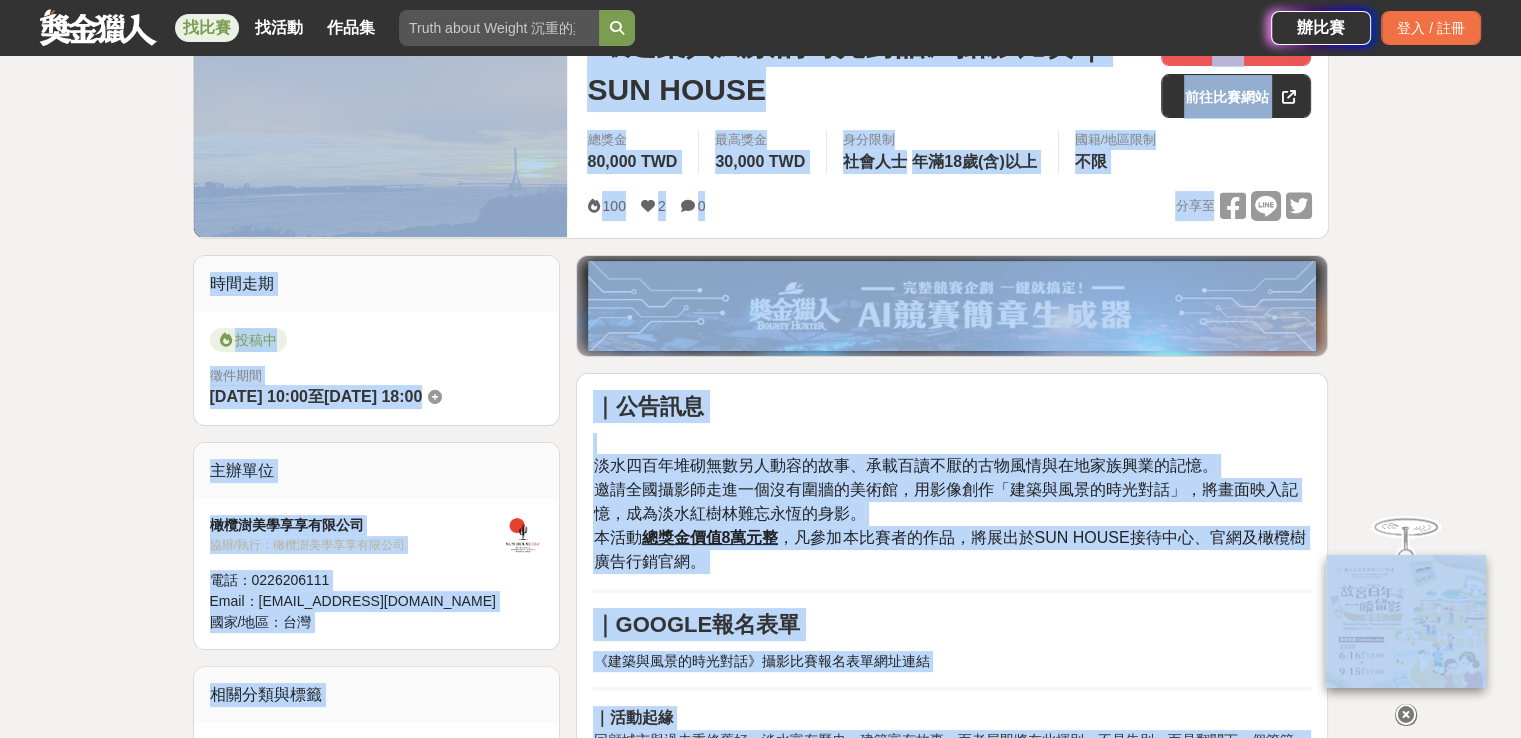 click on "大家都在看 來吧！Show出你的新『泰』度！國泰人壽全國創意行銷提案&圖文競賽 2025-06-27 17:00 2025「Art on Climate」國際繪畫比賽 2025-07-31 00:00 2025金匠獎-設計/程式/外語影片競賽 2025-07-28 23:00 《 建築與風景的時光對話》攝影比賽｜SUN HOUSE 收藏 前往比賽網站 總獎金 80,000   TWD 最高獎金 30,000   TWD 身分限制 社會人士 年滿18歲(含)以上 國籍/地區限制 不限 100 2 0 分享至 收藏 前往比賽網站 時間走期 投稿中 徵件期間 2025-07-04 10:00  至  2025-07-31 18:00 主辦單位 橄欖澍美學享享有限公司 協辦/執行： 橄欖澍美學享享有限公司 電話： 0226206111 Email： artolivertree@gmail.com 國家/地區： 台灣 相關分類與標籤 攝影比賽 徵才 攝影 拍攝 拍照 照相 國際 專業 藝術 競賽 照片 參賽資格 截止日期 資格限制 社會人士 創作 主題 設計 創意 獎項 原創 國內 獎金 比賽 淡水四百年 建築與風景 淡水紅樹林" at bounding box center [760, 1828] 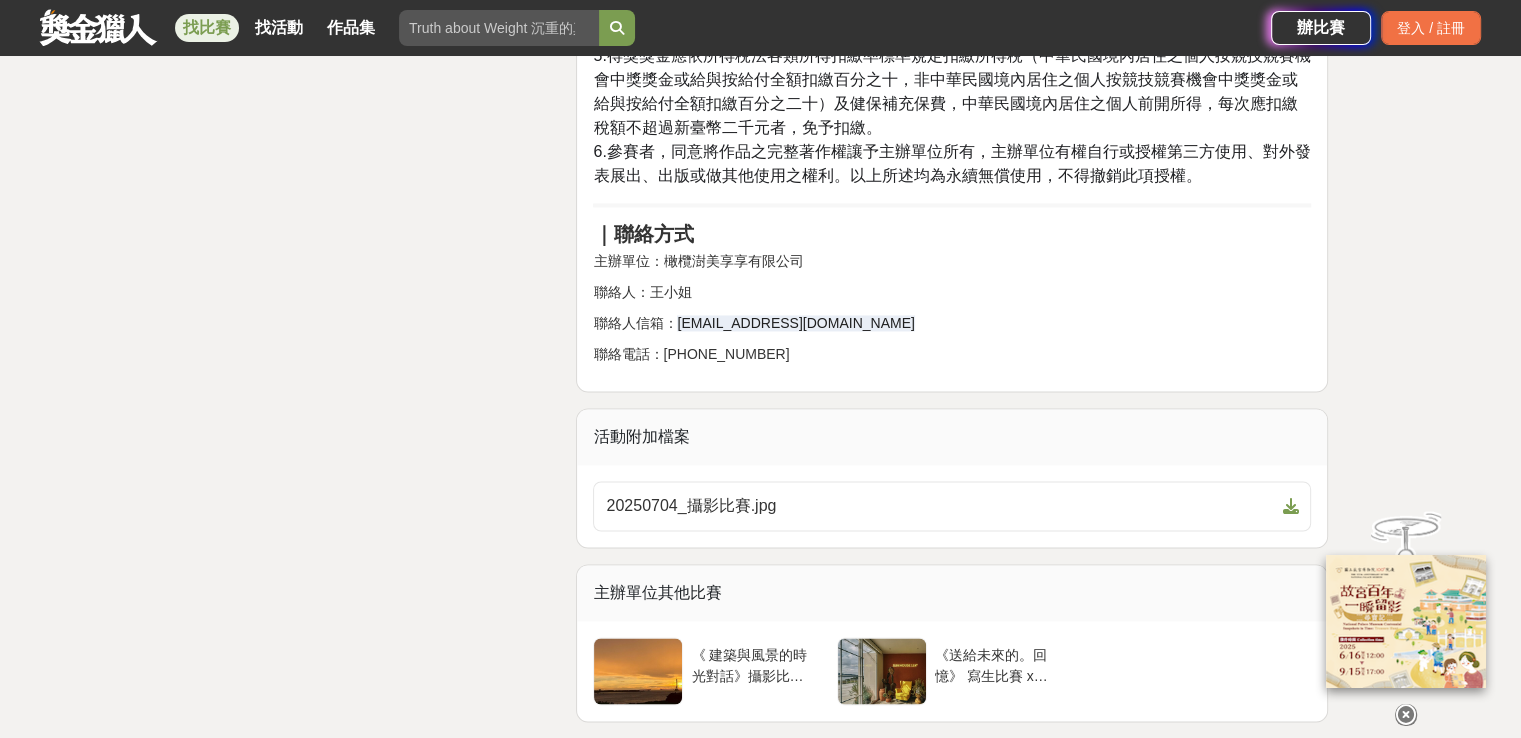 scroll, scrollTop: 3100, scrollLeft: 0, axis: vertical 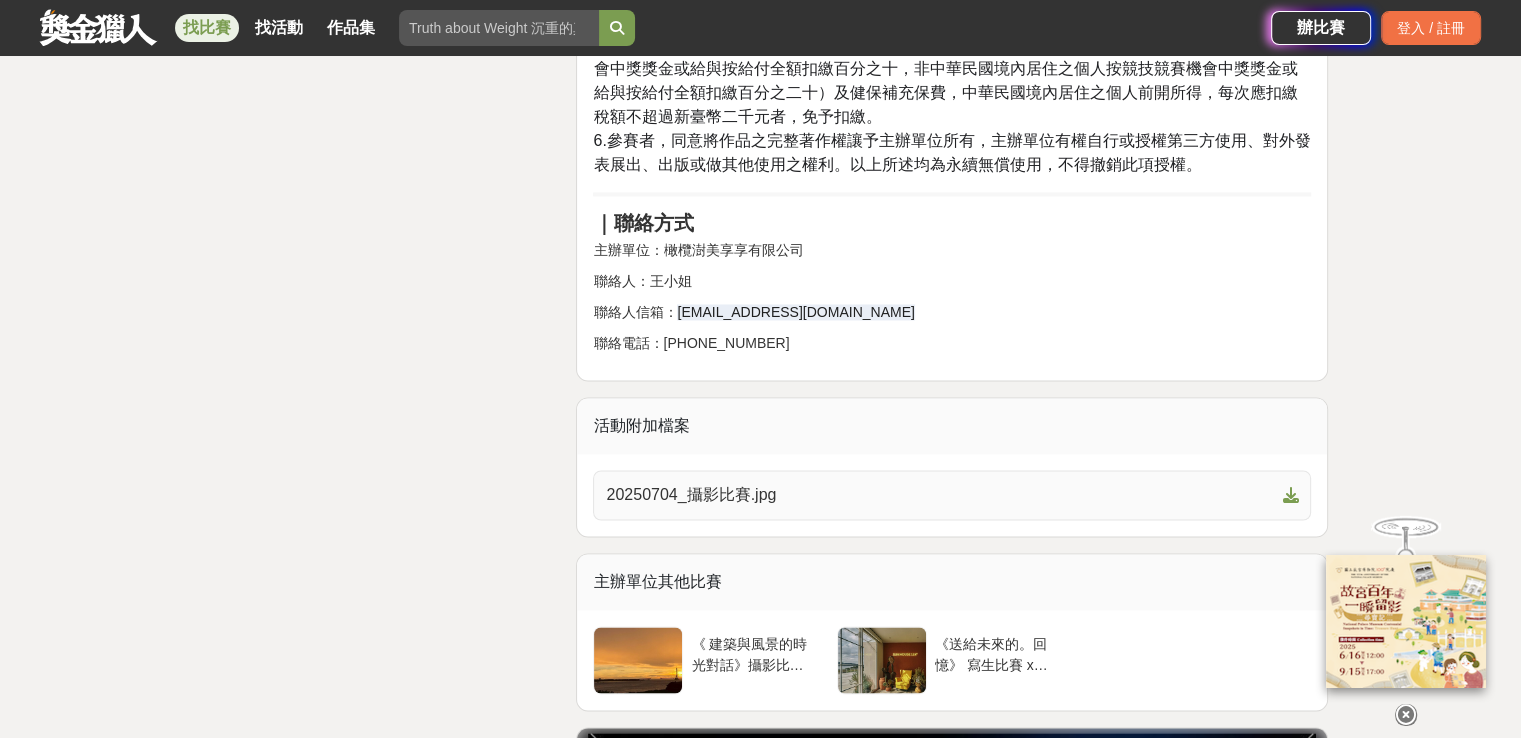 click on "20250704_攝影比賽.jpg" at bounding box center [940, 495] 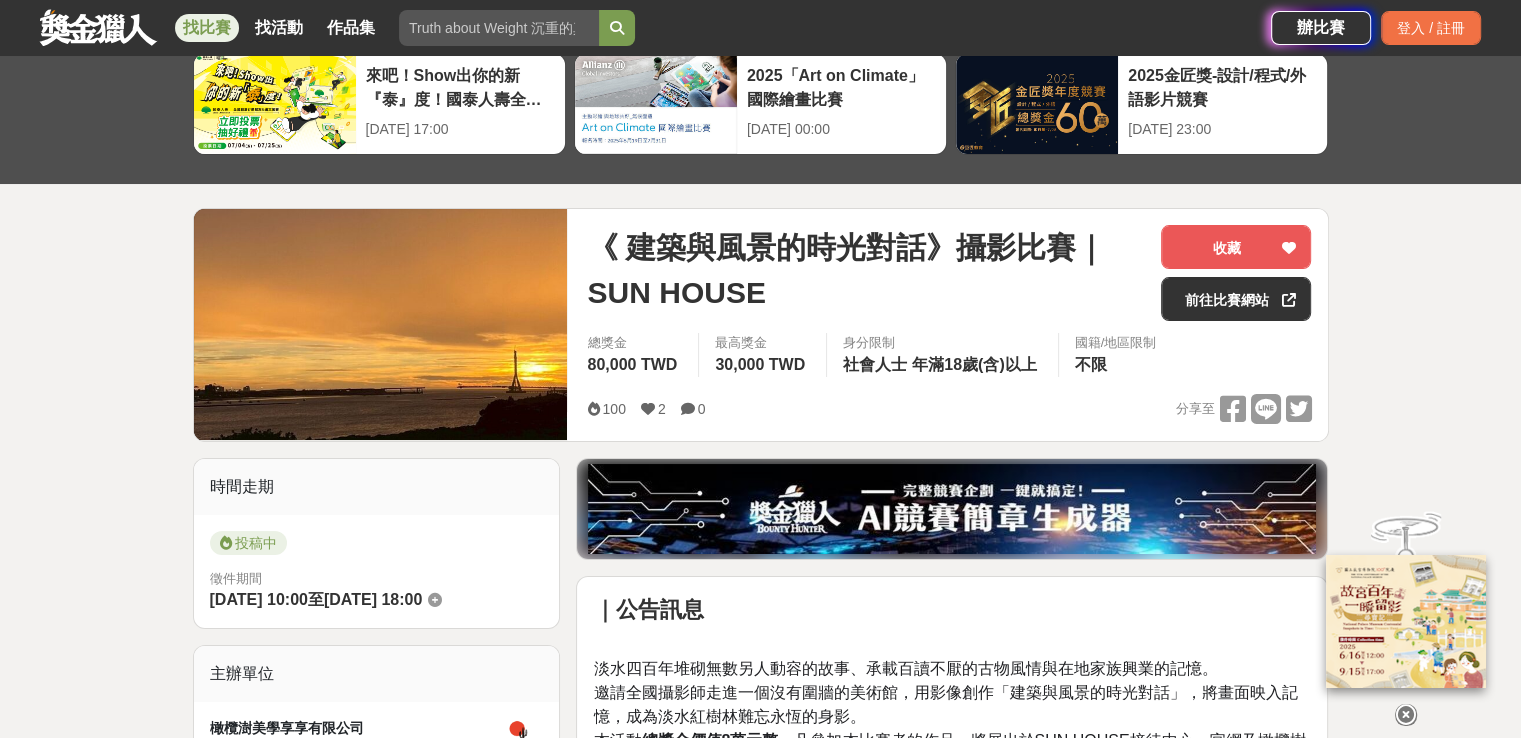 scroll, scrollTop: 0, scrollLeft: 0, axis: both 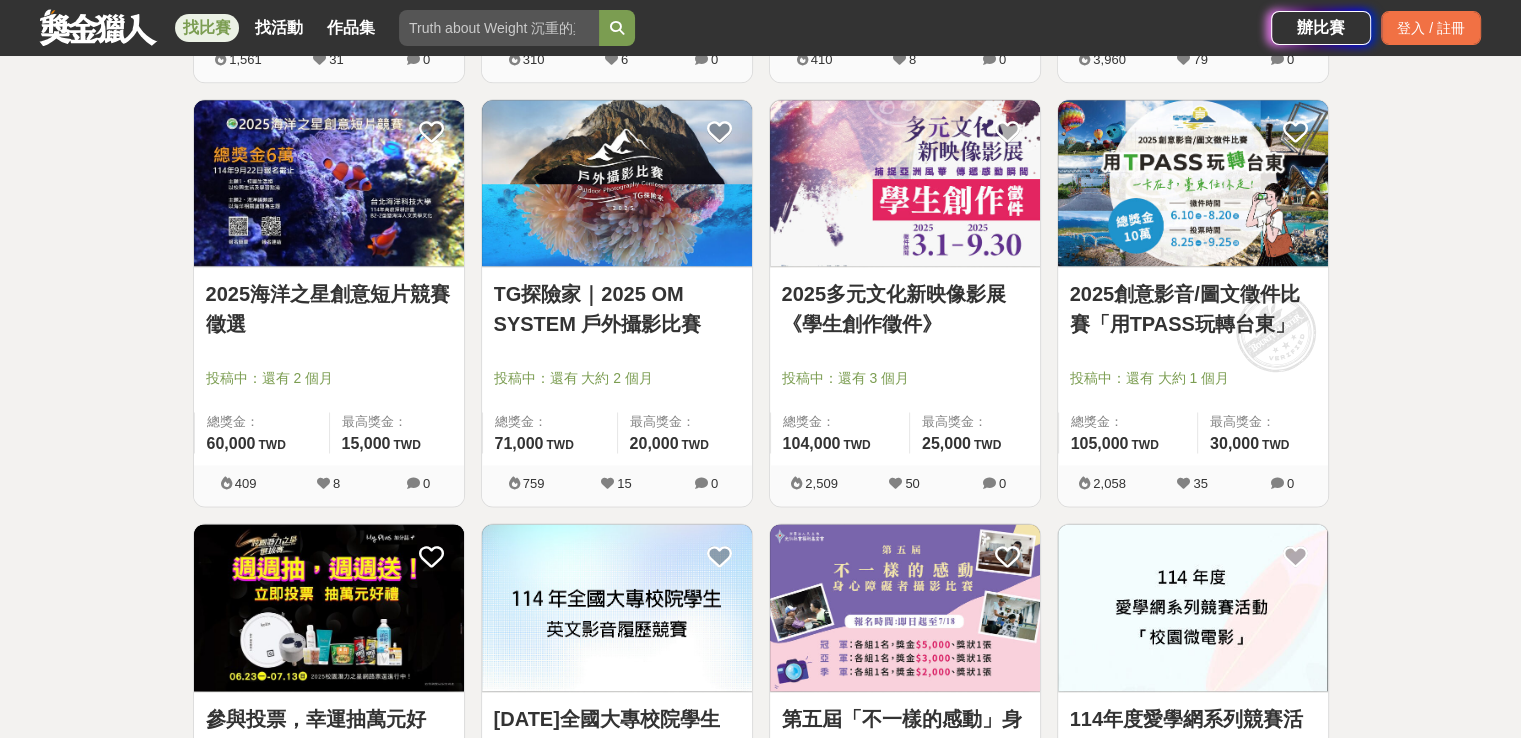 click on "TG探險家｜2025 OM SYSTEM 戶外攝影比賽" at bounding box center (617, 309) 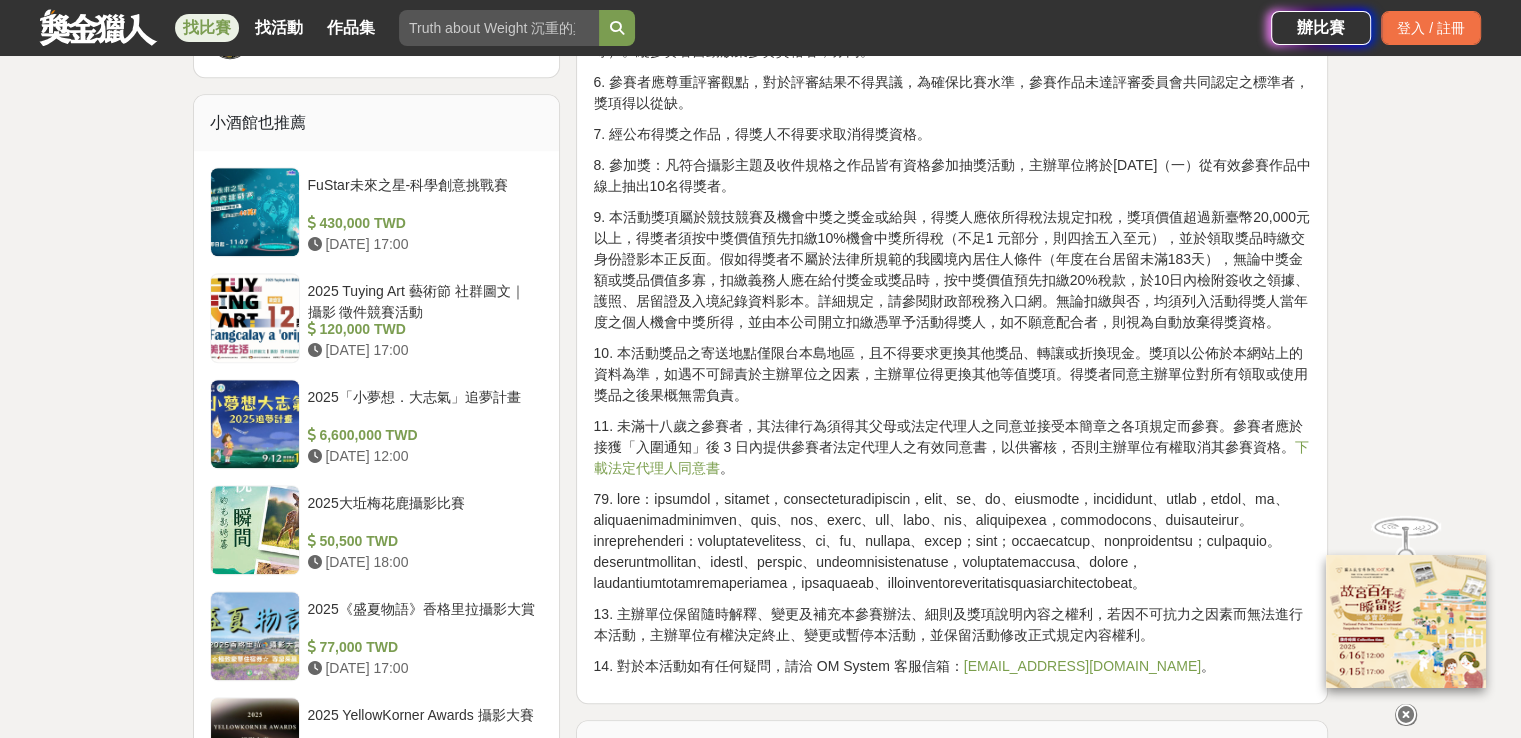 scroll, scrollTop: 2000, scrollLeft: 0, axis: vertical 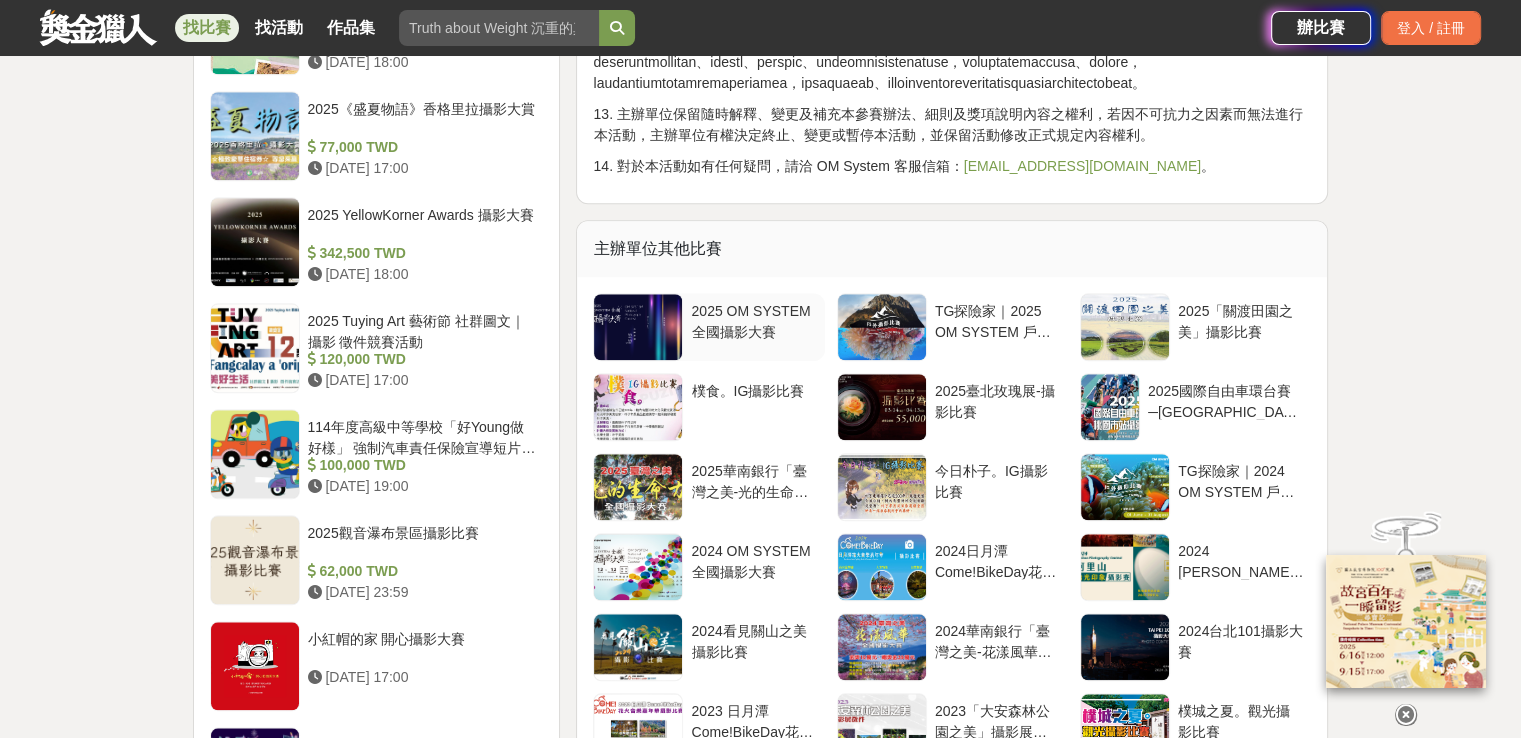 click at bounding box center (638, 327) 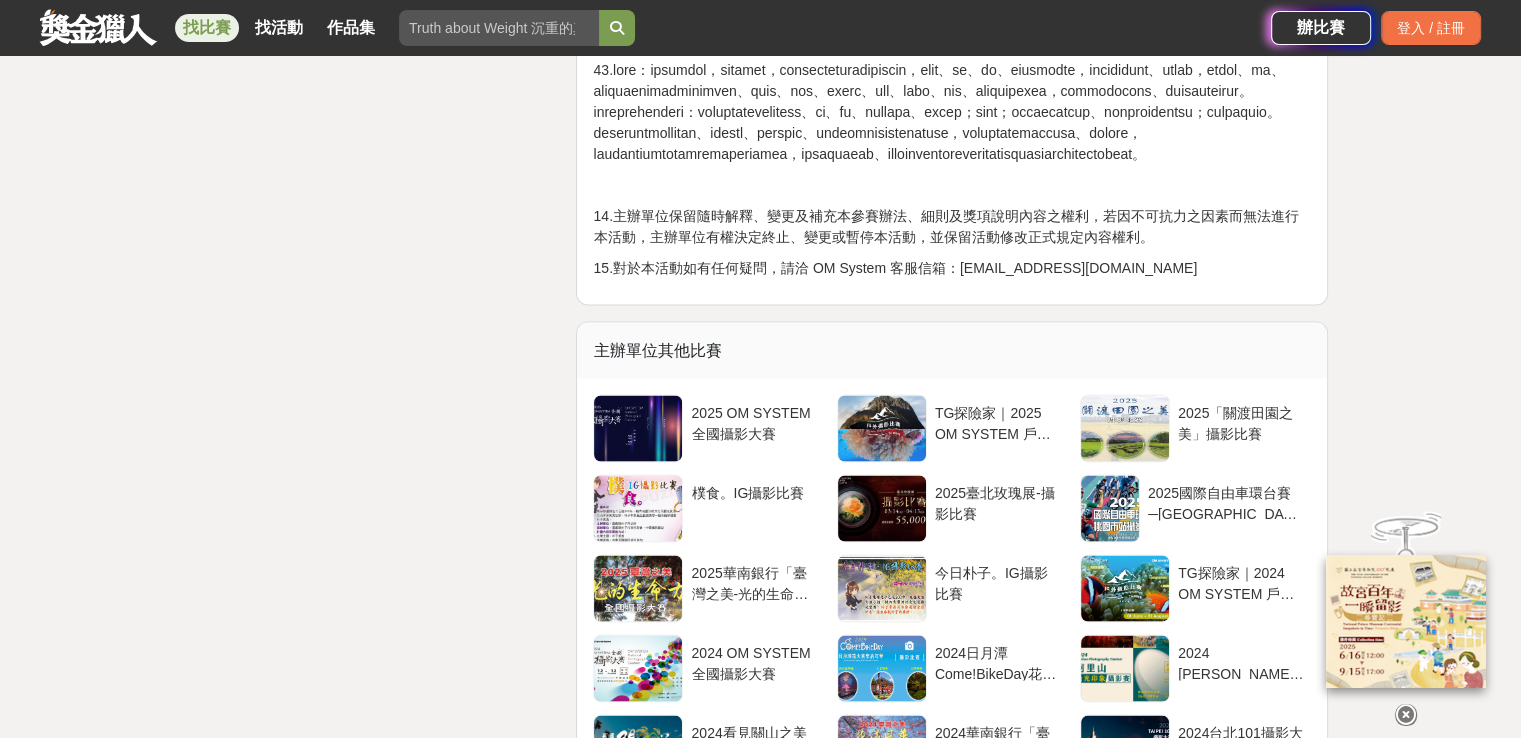scroll, scrollTop: 4000, scrollLeft: 0, axis: vertical 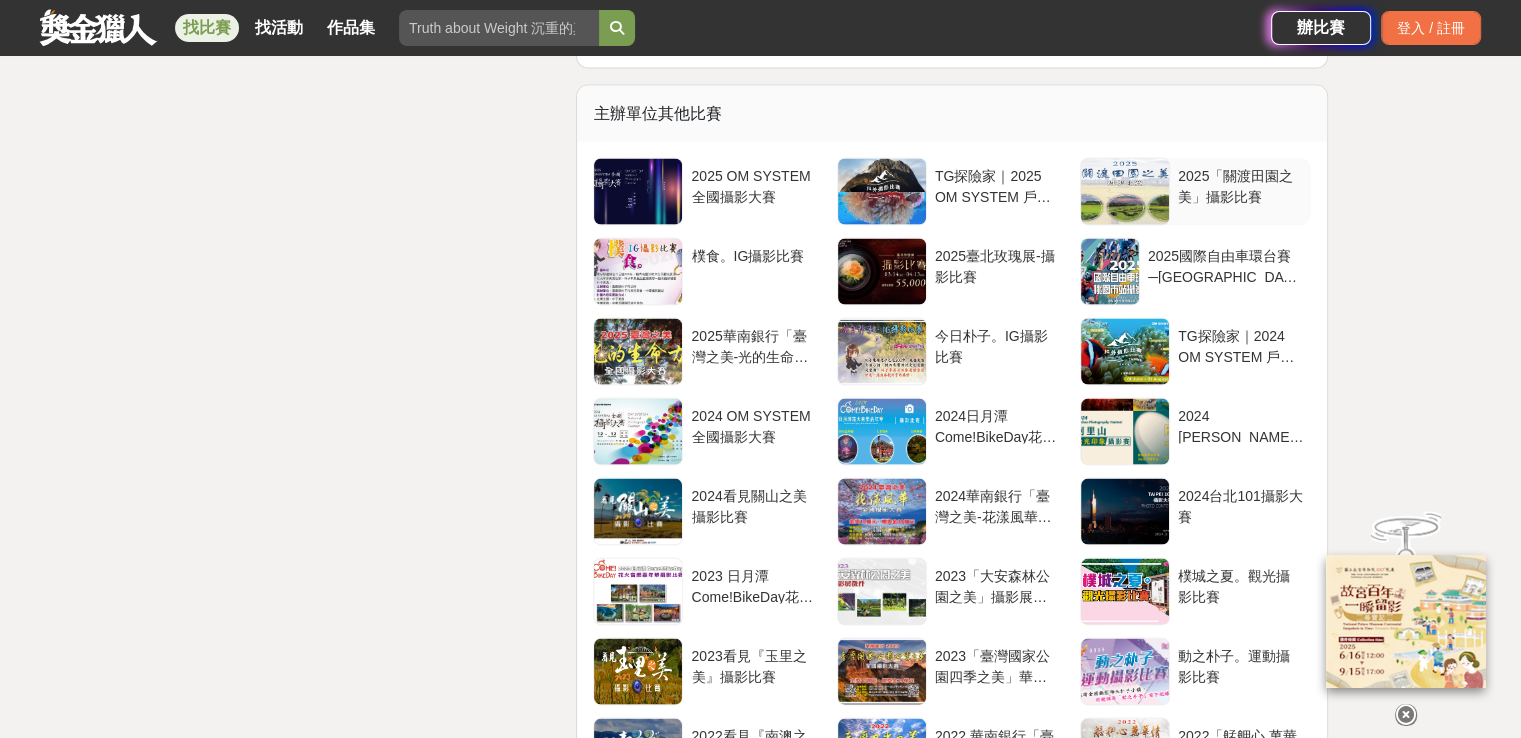 click at bounding box center (1125, 192) 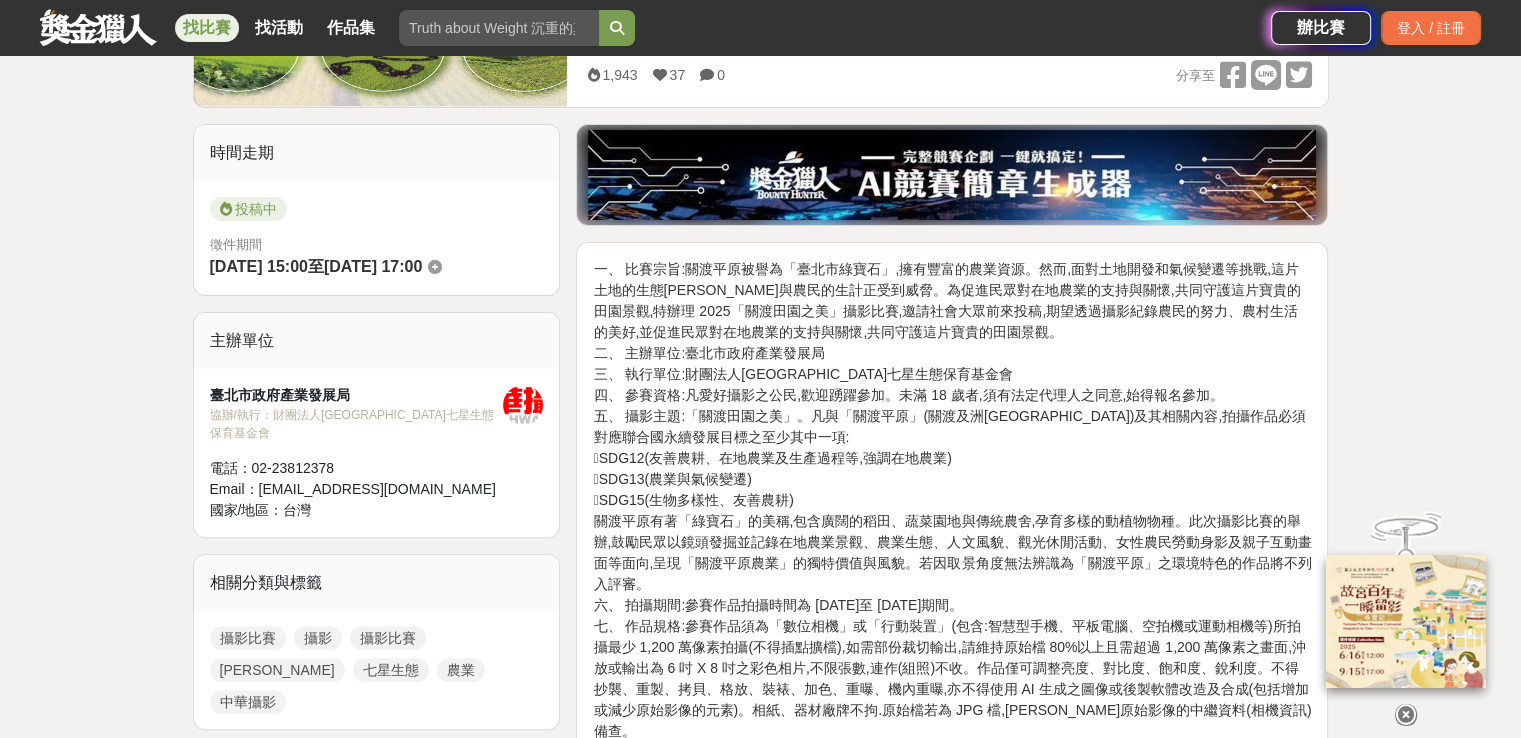 scroll, scrollTop: 400, scrollLeft: 0, axis: vertical 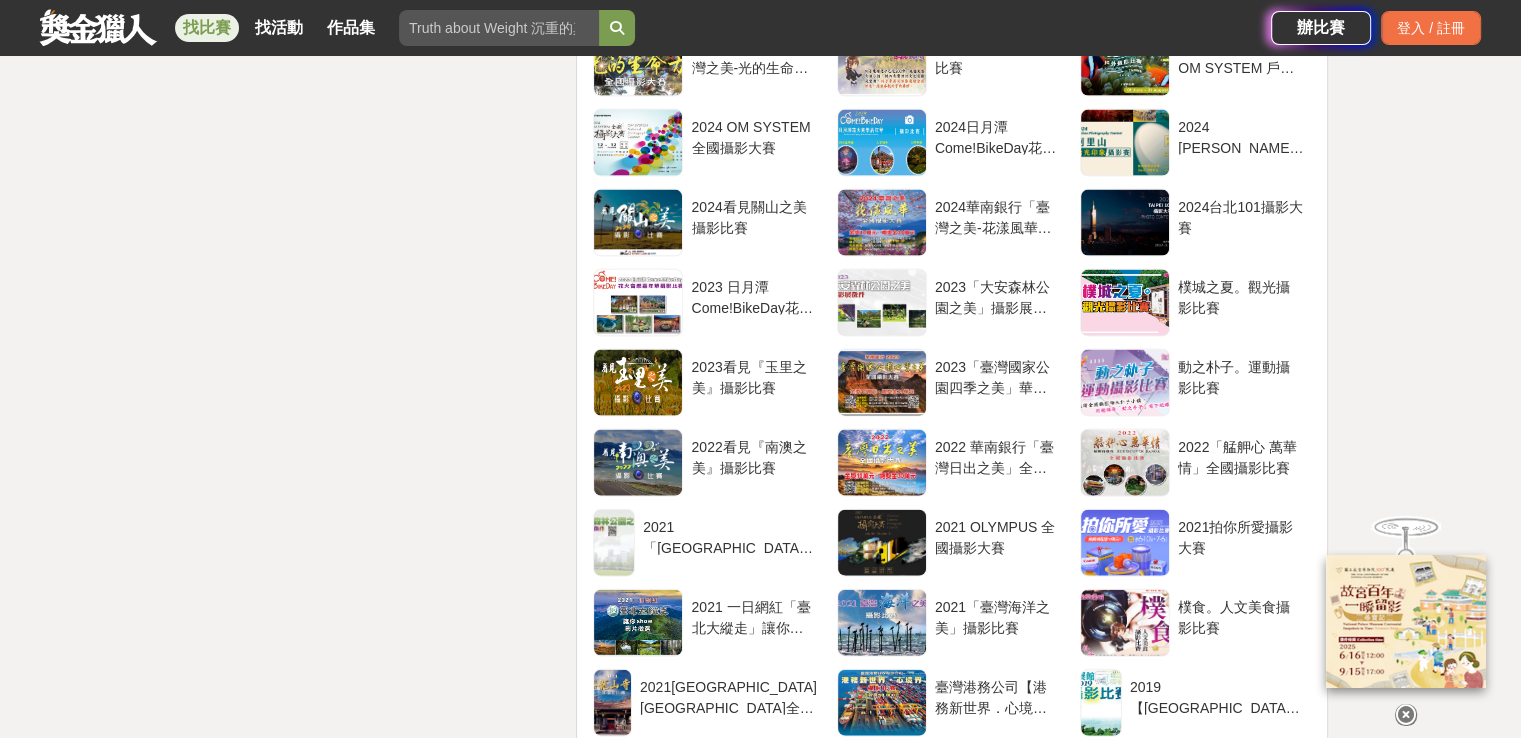 click at bounding box center (1406, 715) 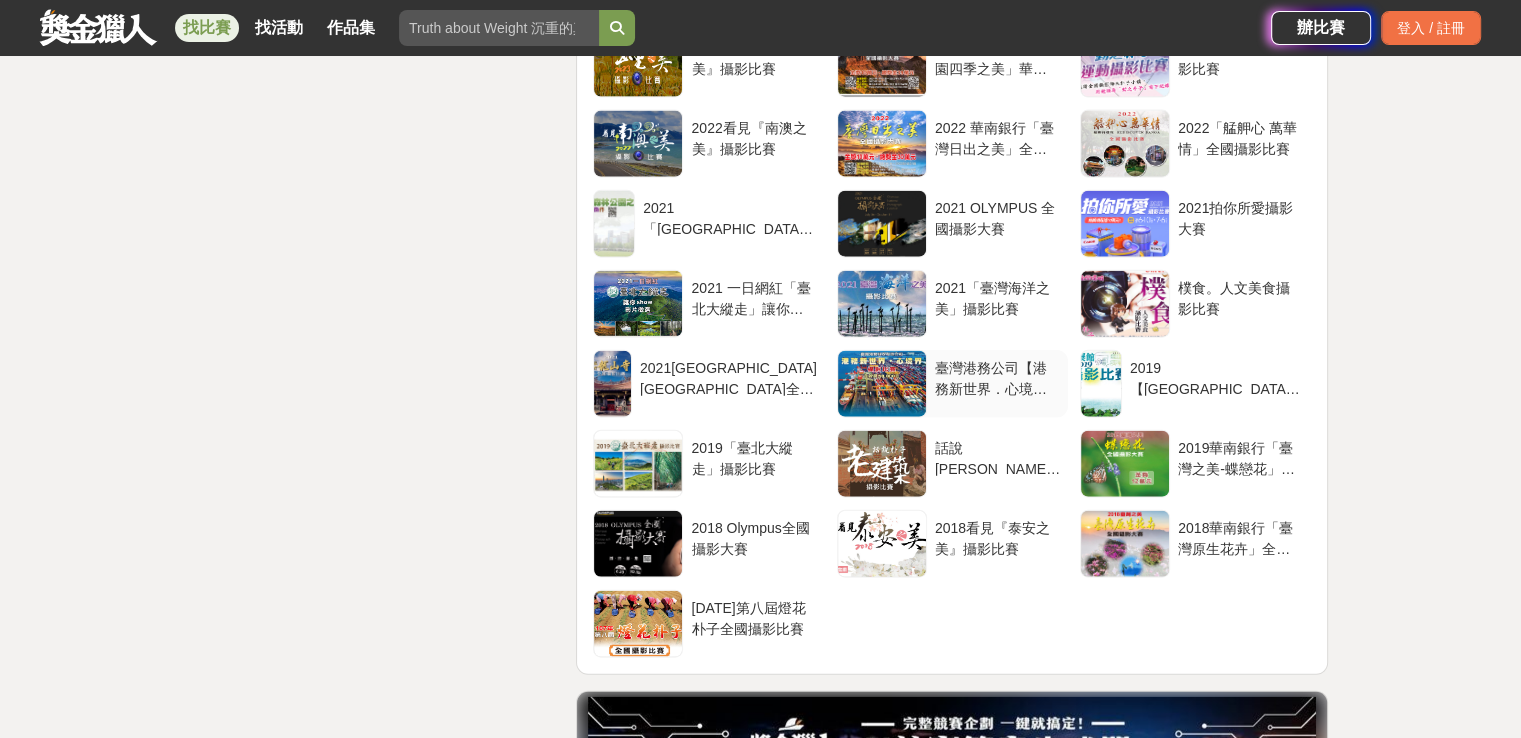 scroll, scrollTop: 4789, scrollLeft: 0, axis: vertical 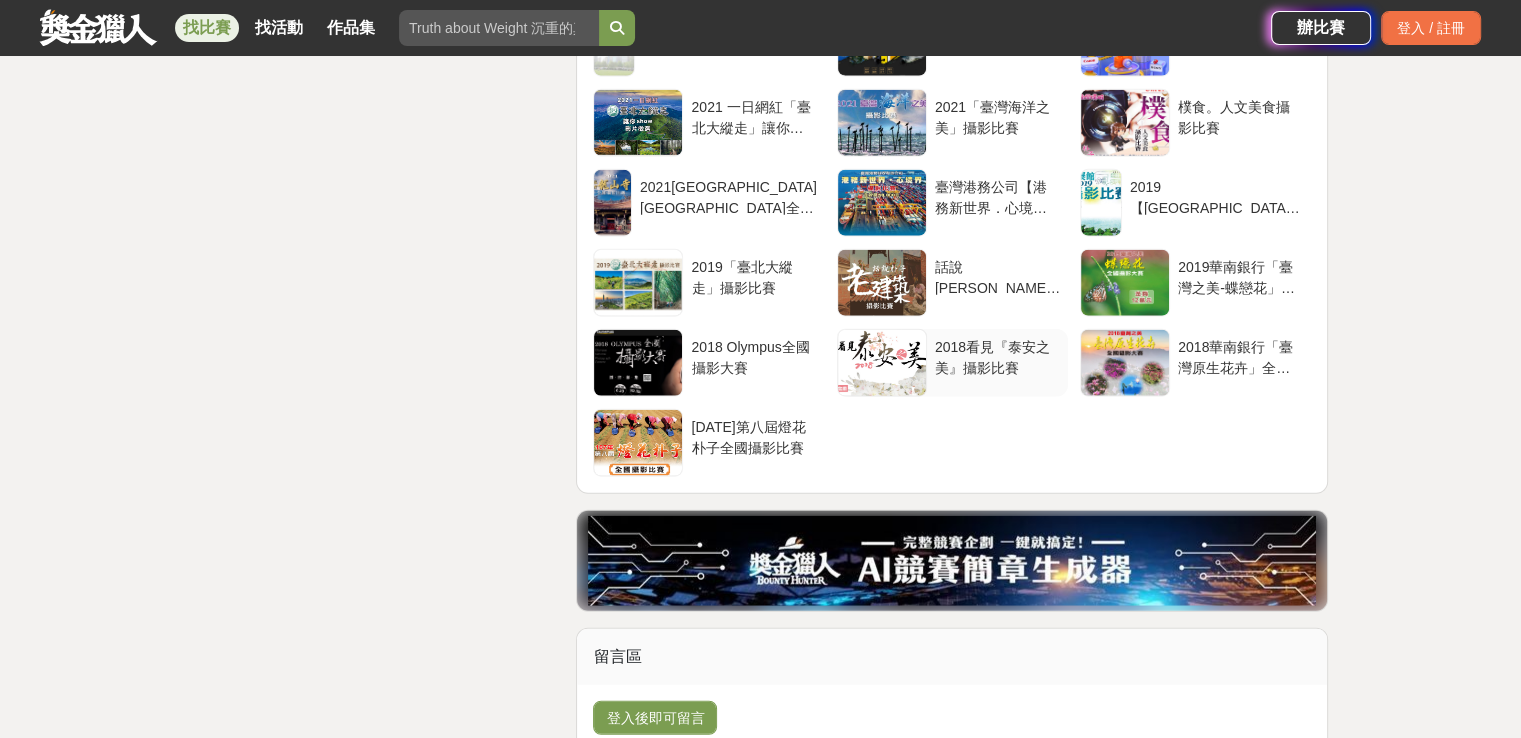 click at bounding box center (882, 363) 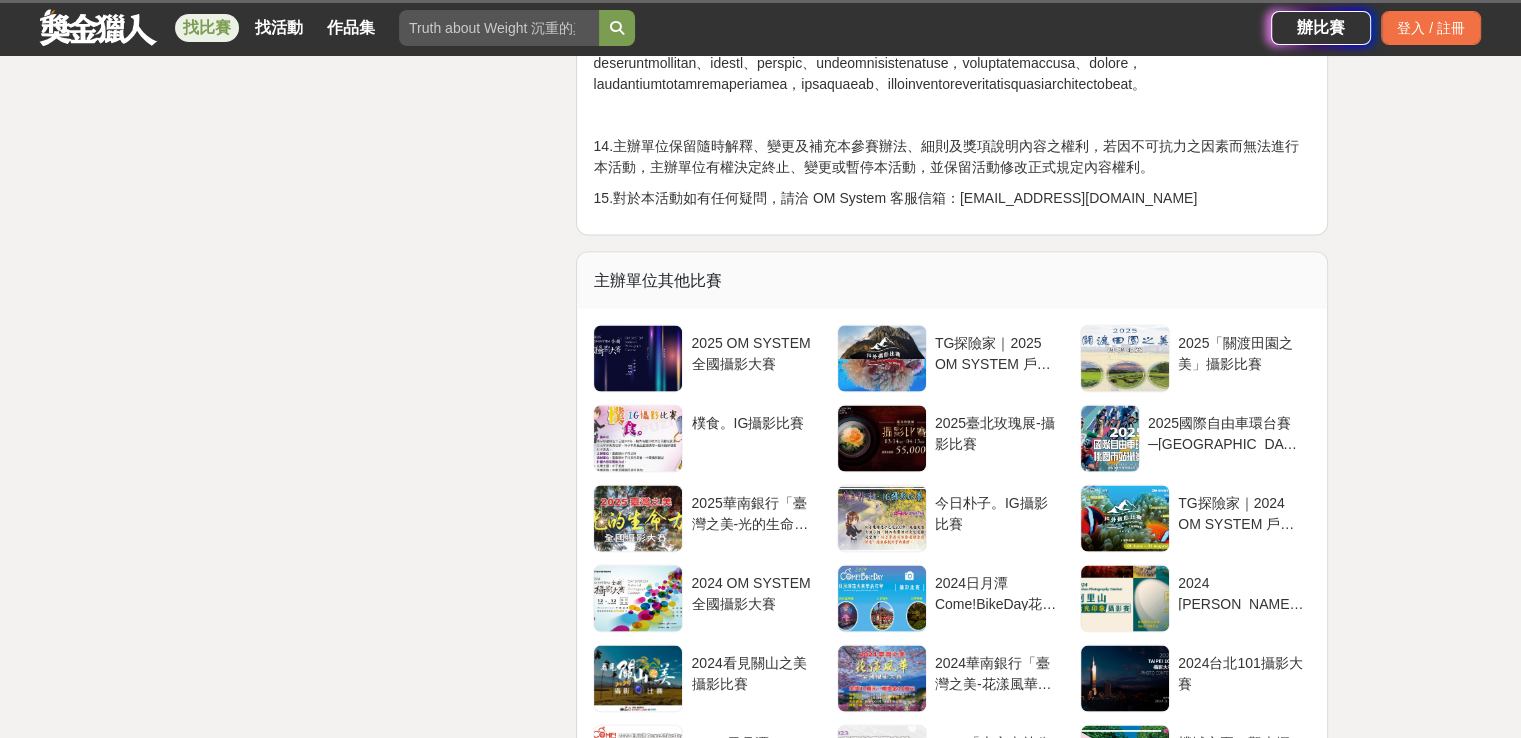 click on "攝影，跨越了語言與職業，人人都能以影像傳遞出相機背後精彩的故事。2025年OM SYSTEM全國攝影大賽延續“Break Free”的品牌精神，不限年齡、不限職業、不限相機品牌，開放給全台所有的攝影愛好者參與。設立「自然風景」、「人文風情」、「生態水下」三大主題，得獎者不僅能獲得豐富獎品，更能獲得年底全國攝影大賽攝影展的展出機會，一起以獨特的攝影語彙，詮釋出每個人獨一無二的影像故事！   參賽資格  限台灣地區任何品牌數位相機使用者，如為外籍自然人身分，需具有效期超過6 個月以上之中華民國新式外來人口統一證號。 徵稿期間  2025 年 6 月 11 日（三）- 2025 年 10 月 11 日（六） 23:59 截止   線上公布  2025 年 11 月 19 日（三）【獲獎名單請於OM System TW官方網站及FB查看】   展出日期 2025 年 12 月 19 日（五）- 2026 年 01 月 18 日（日）" at bounding box center (952, -712) 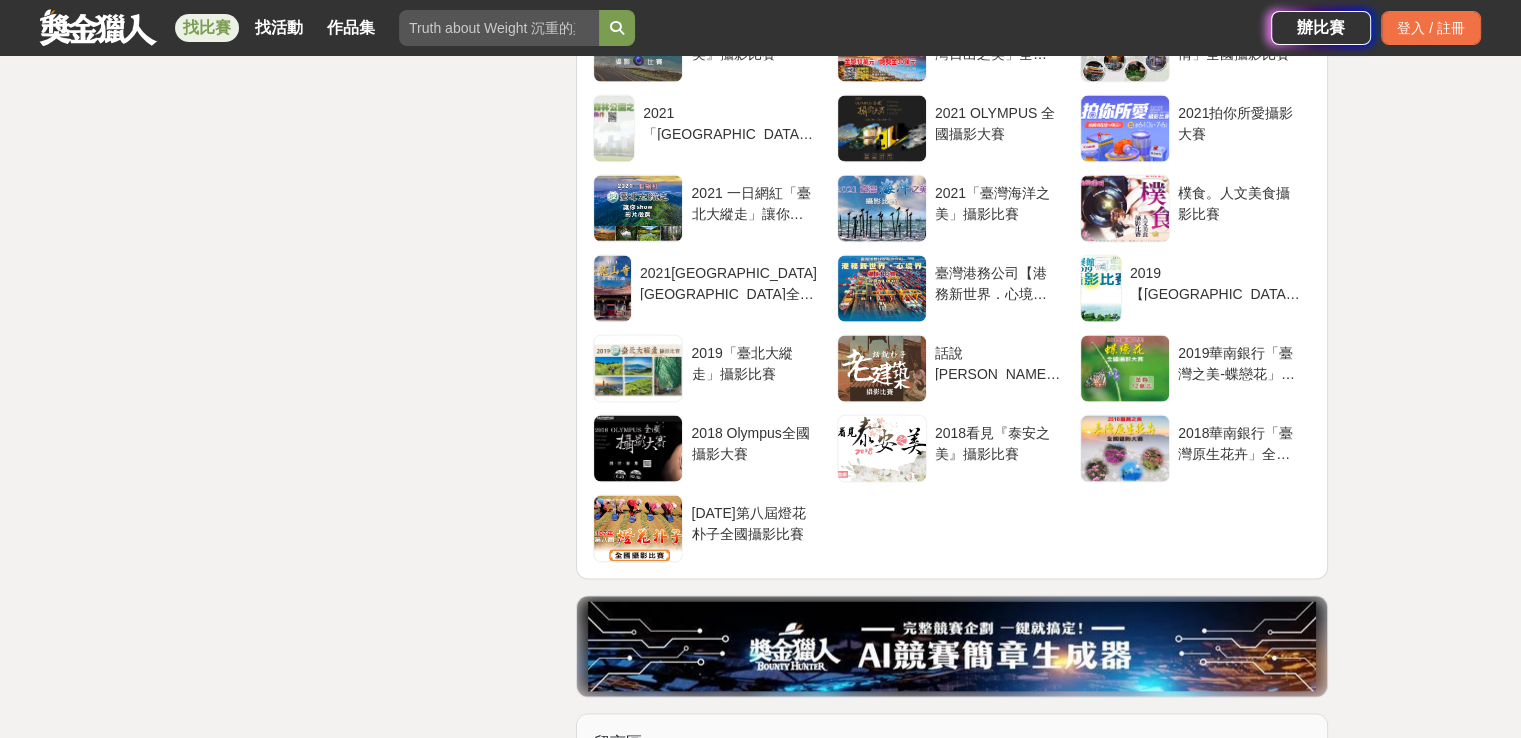 scroll, scrollTop: 4000, scrollLeft: 0, axis: vertical 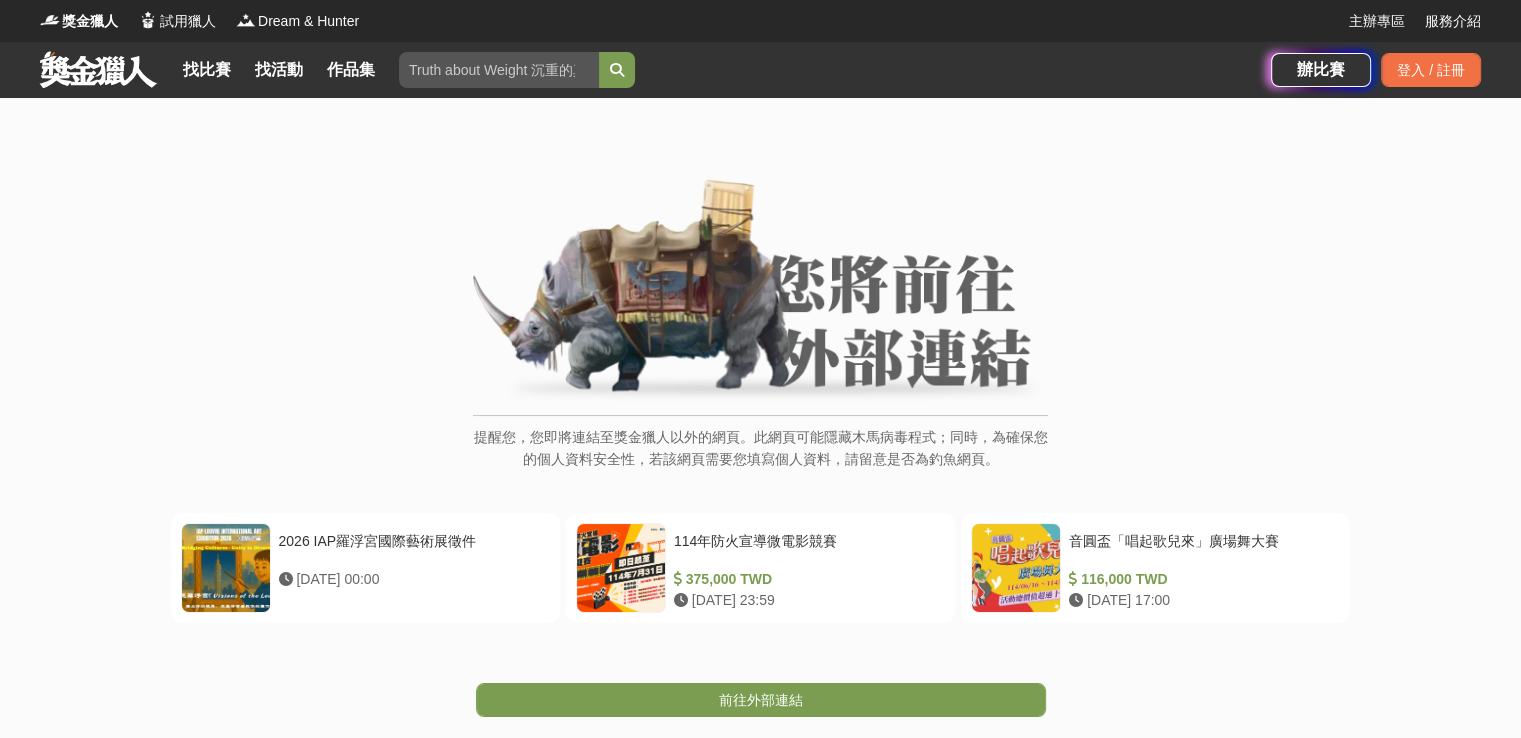 click at bounding box center (760, 292) 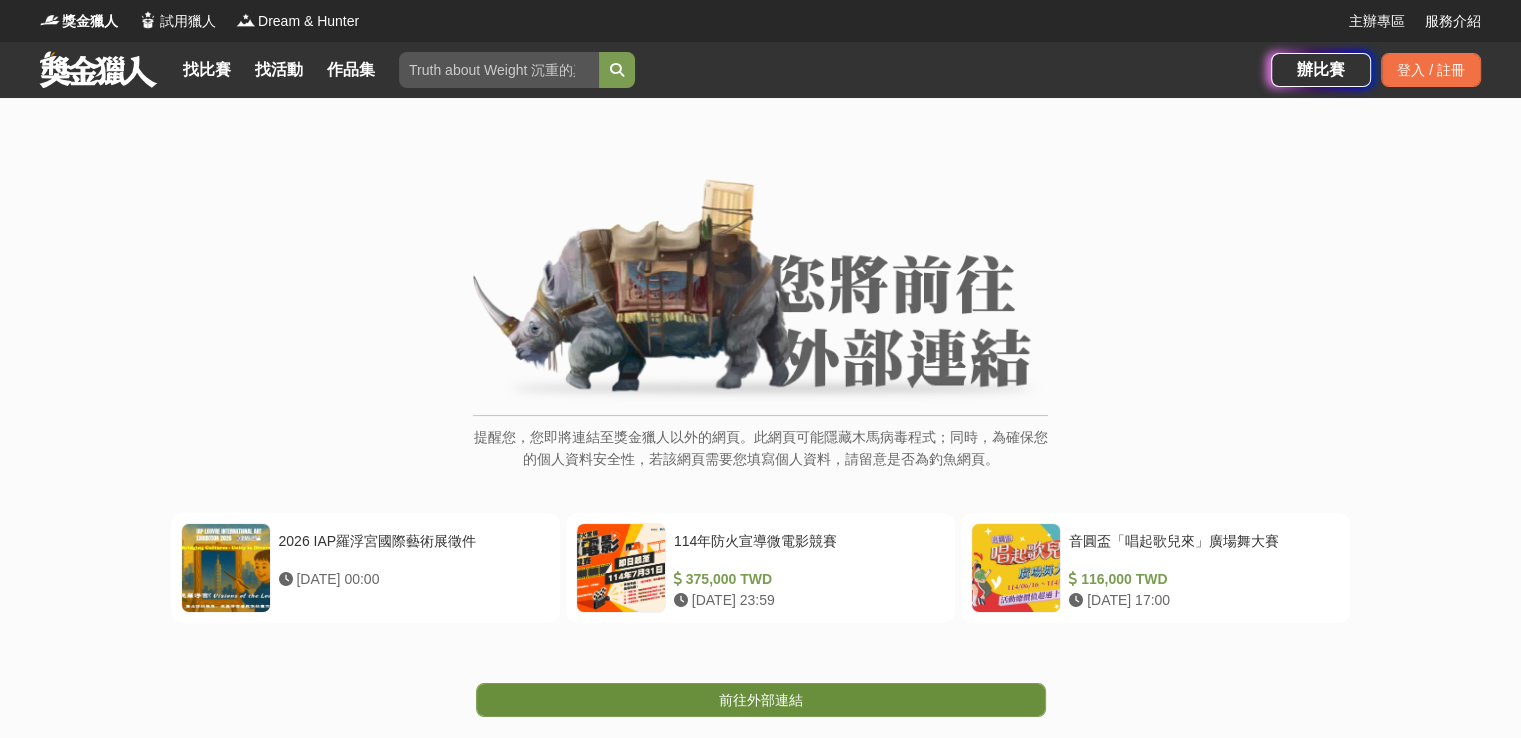 click on "前往外部連結" at bounding box center (761, 700) 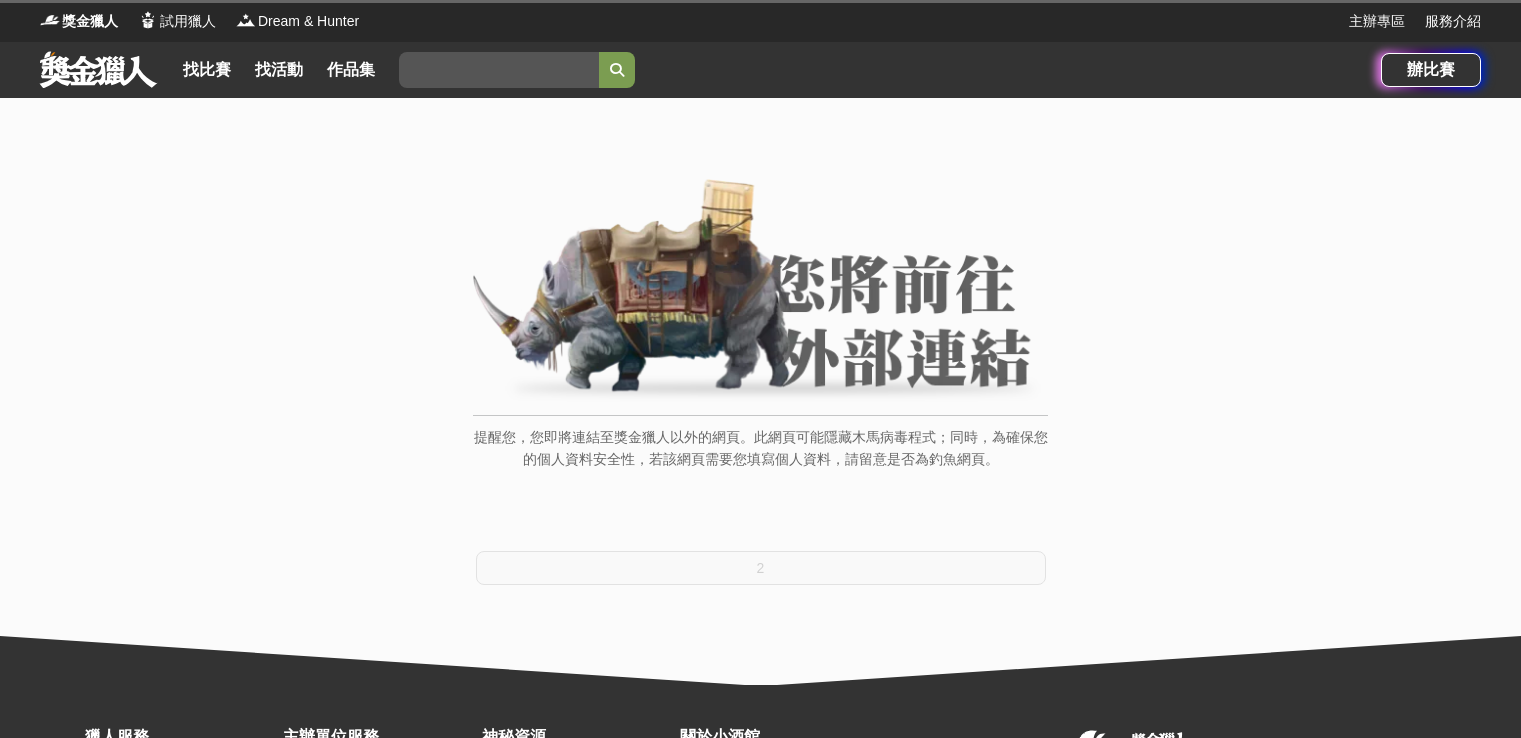 scroll, scrollTop: 0, scrollLeft: 0, axis: both 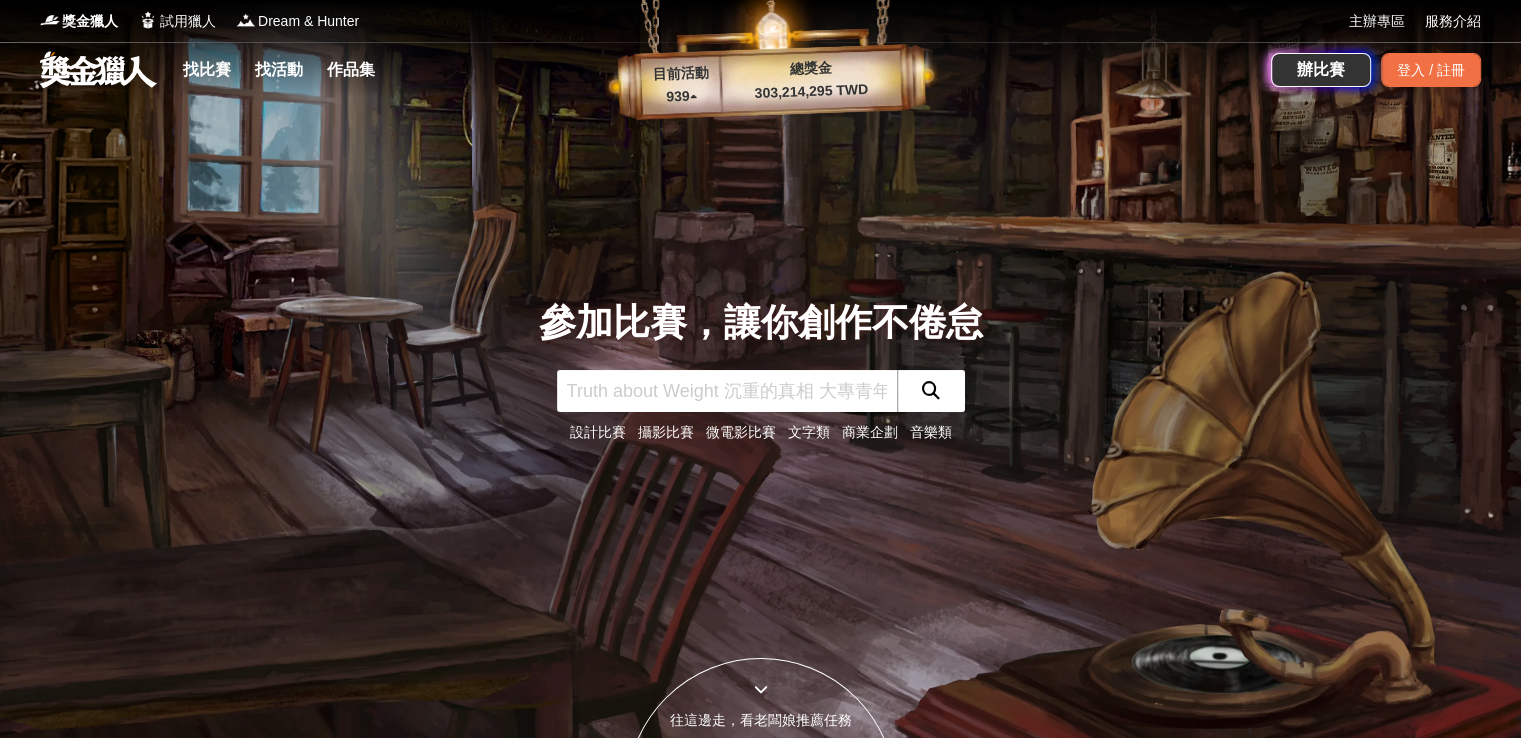 click on "攝影比賽" at bounding box center (666, 432) 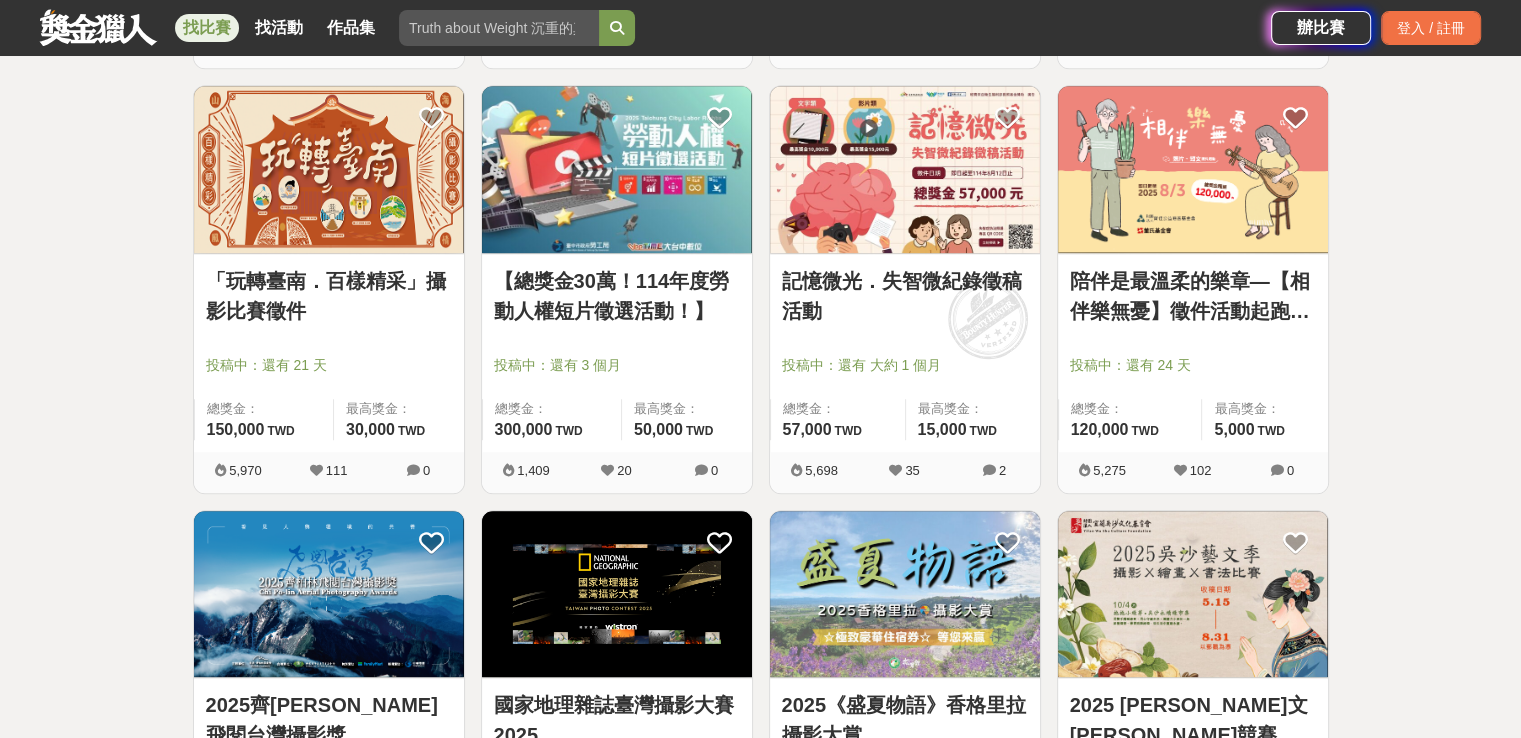 scroll, scrollTop: 1800, scrollLeft: 0, axis: vertical 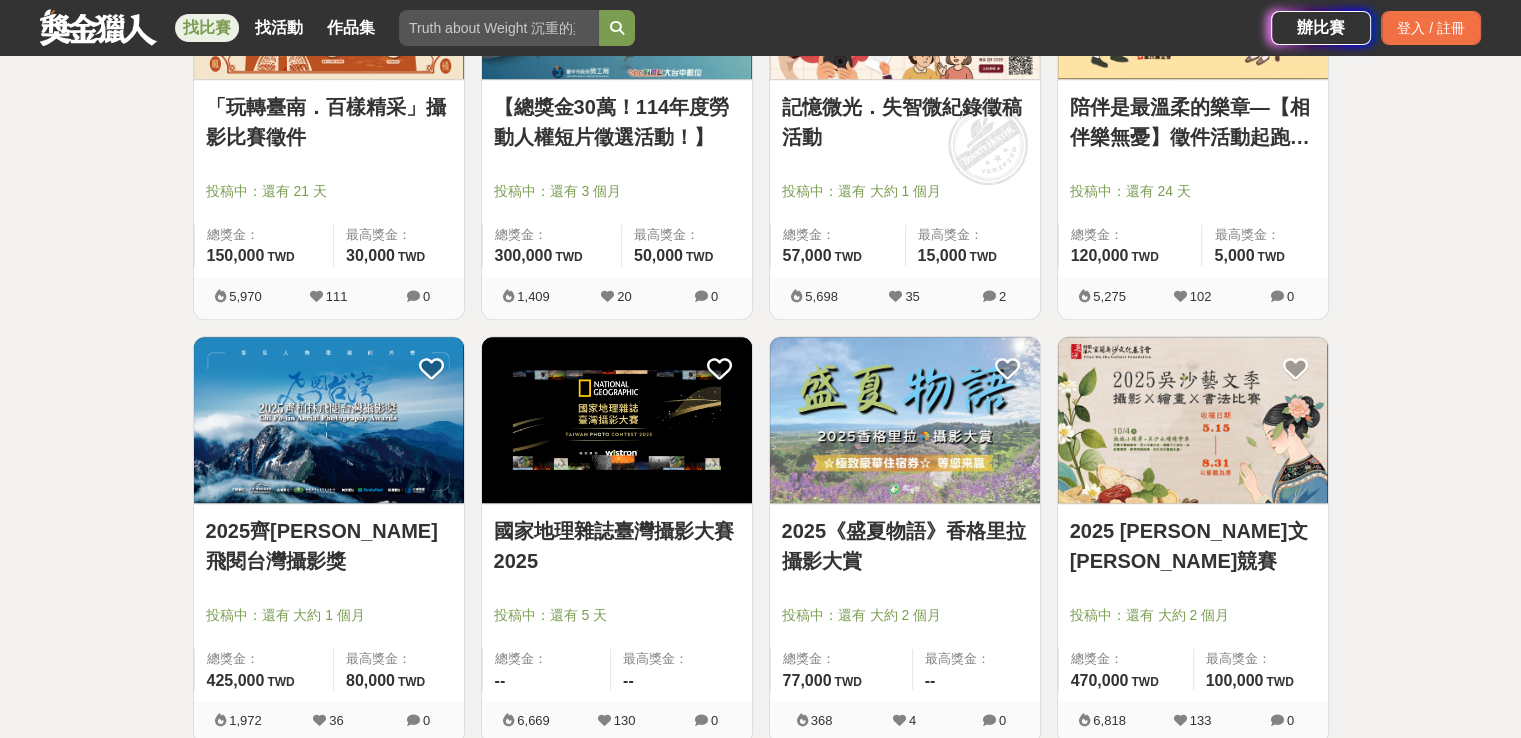click at bounding box center (329, 420) 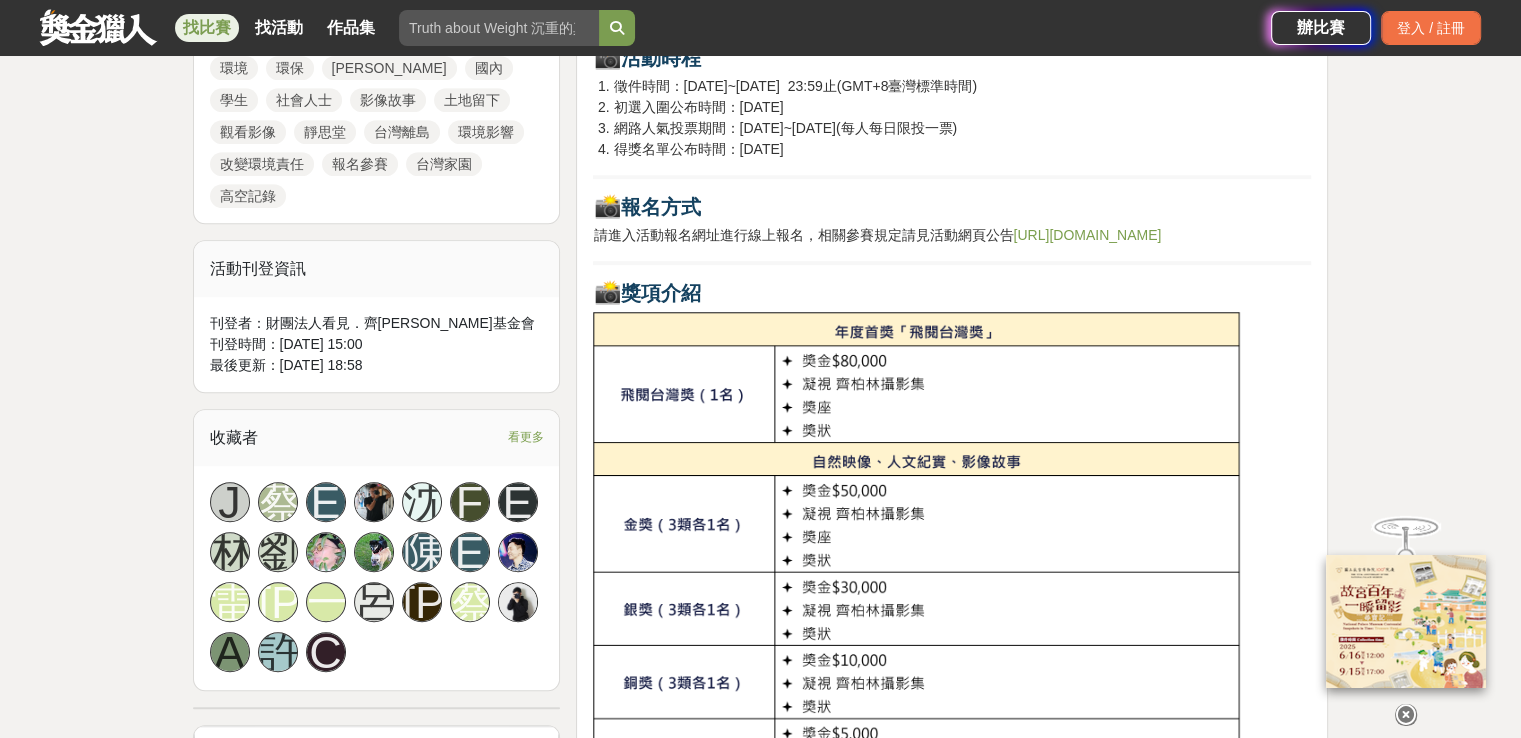 scroll, scrollTop: 1100, scrollLeft: 0, axis: vertical 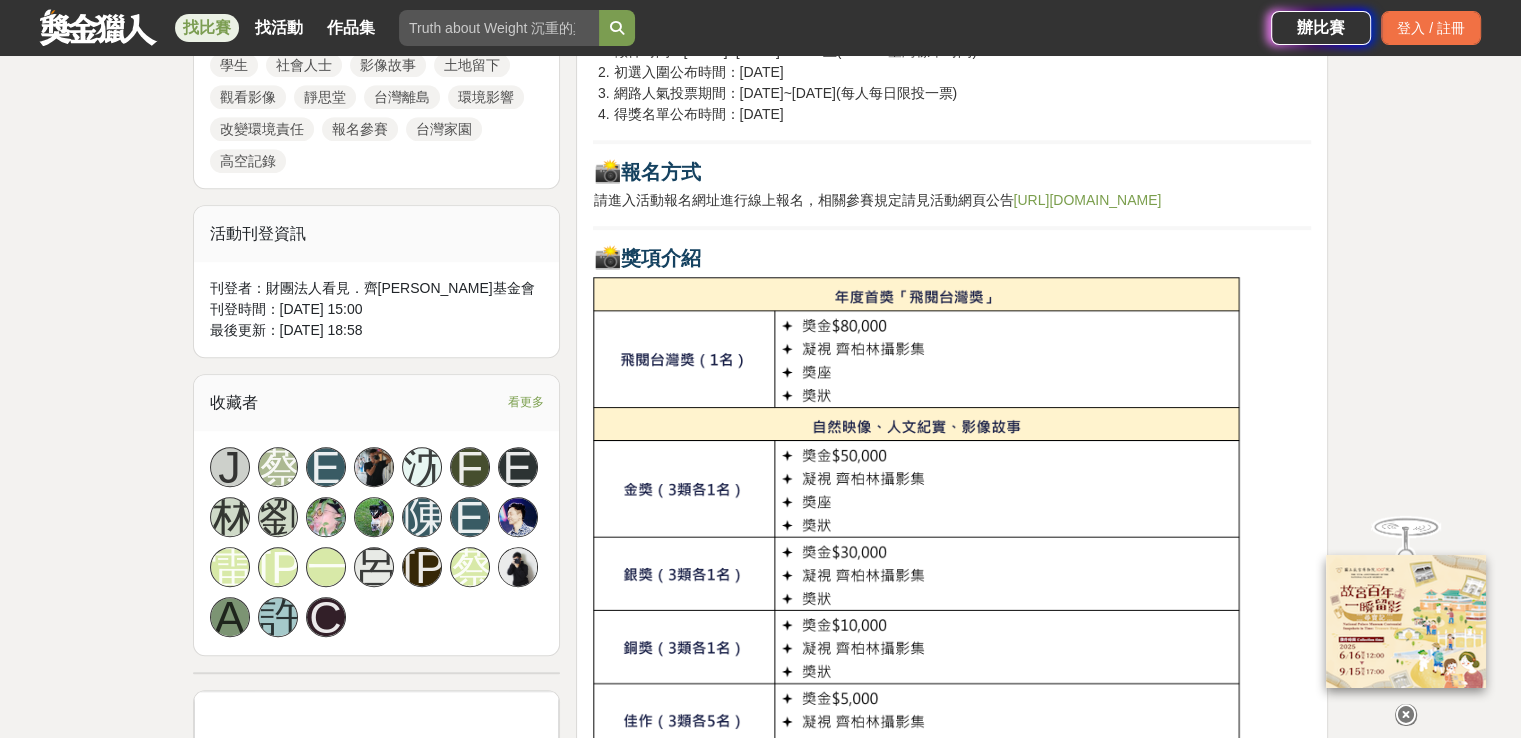 click on "https://2025aerialaward.chipolin.org" at bounding box center [1087, 200] 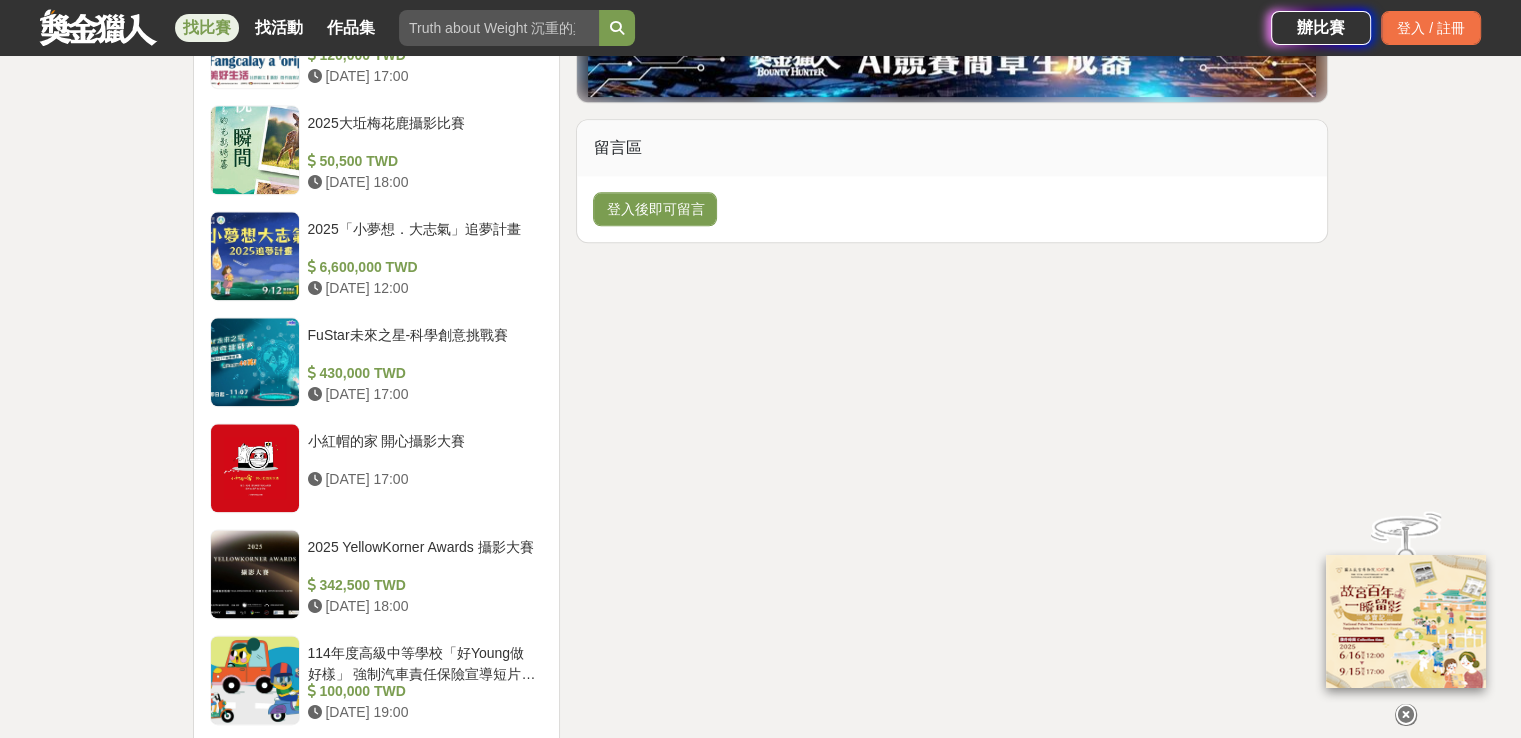 scroll, scrollTop: 2200, scrollLeft: 0, axis: vertical 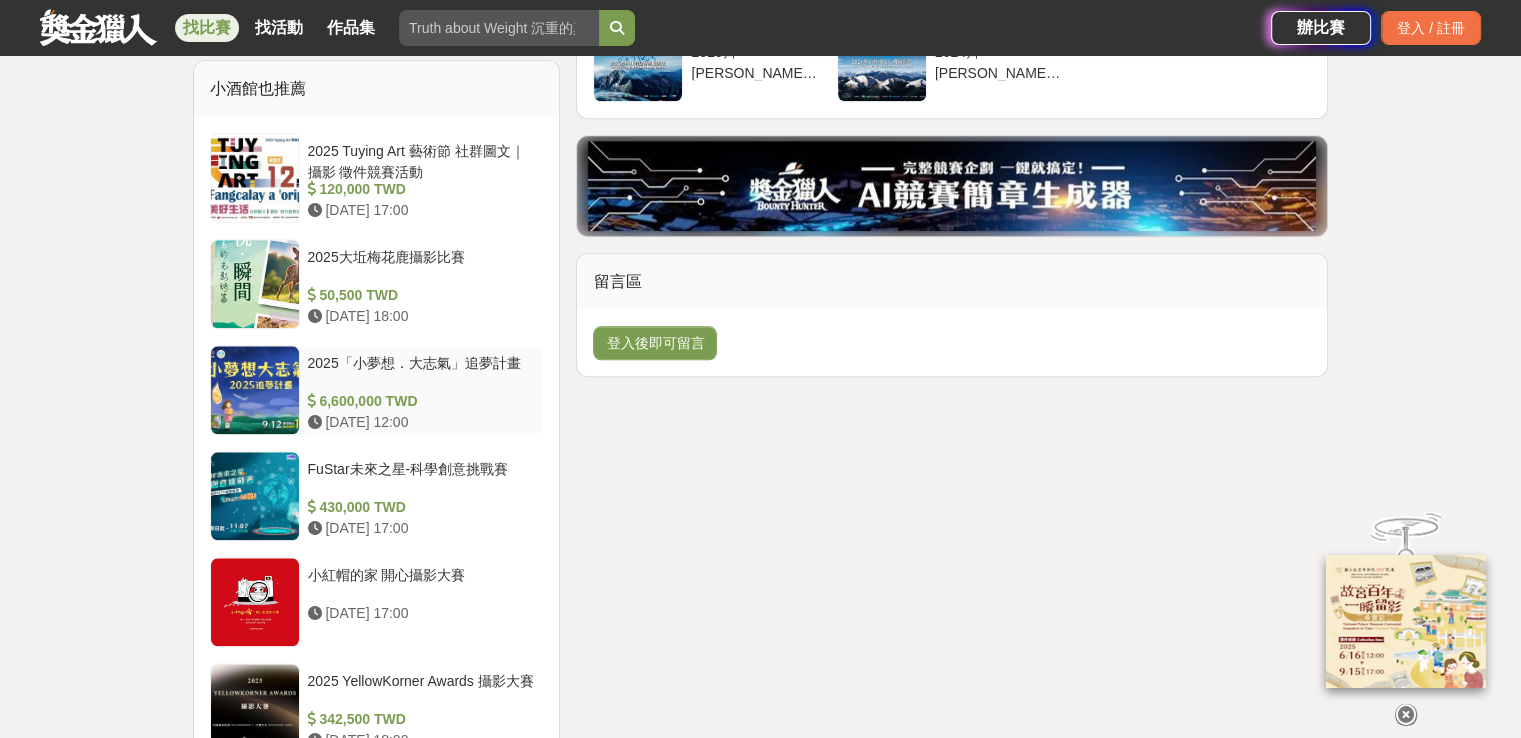 click at bounding box center (255, 390) 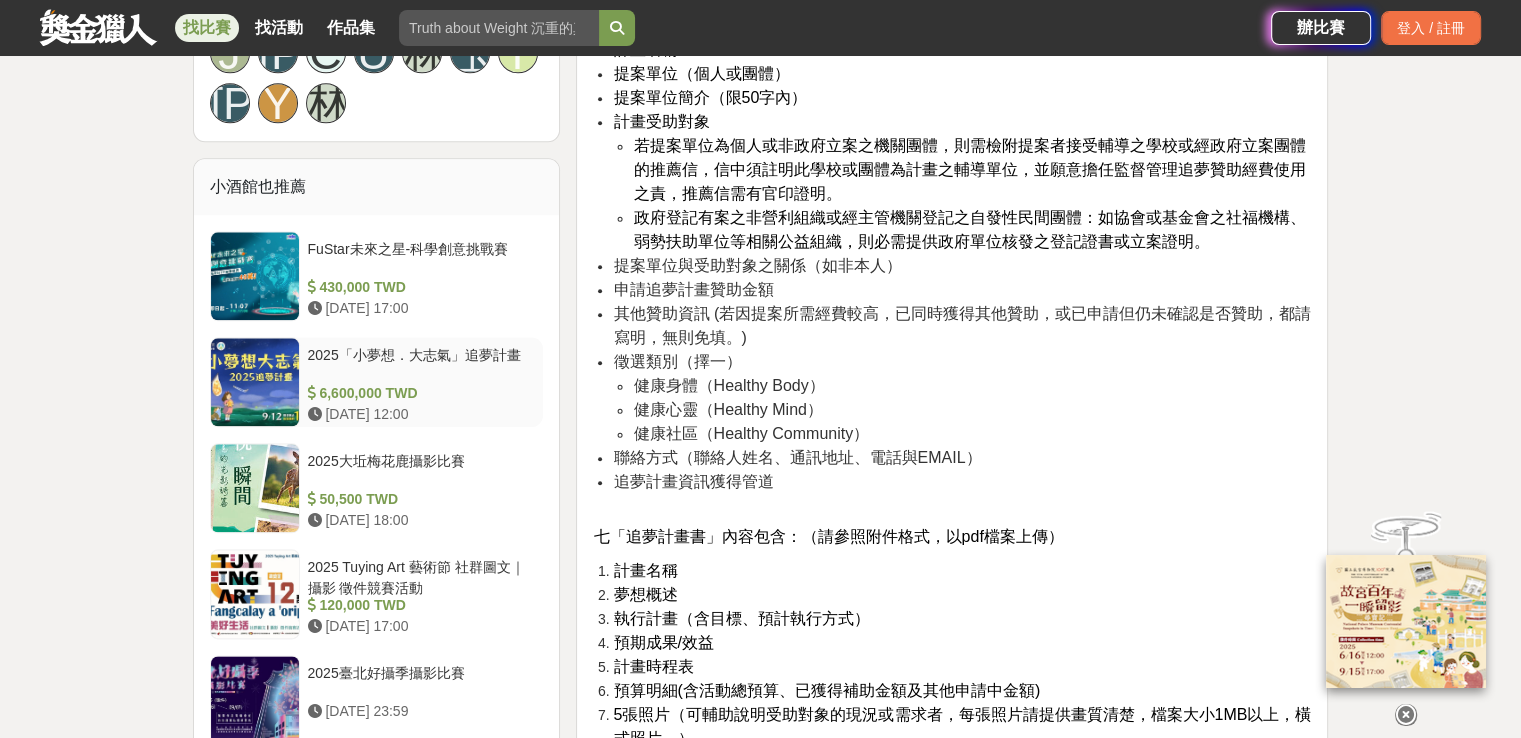 scroll, scrollTop: 2300, scrollLeft: 0, axis: vertical 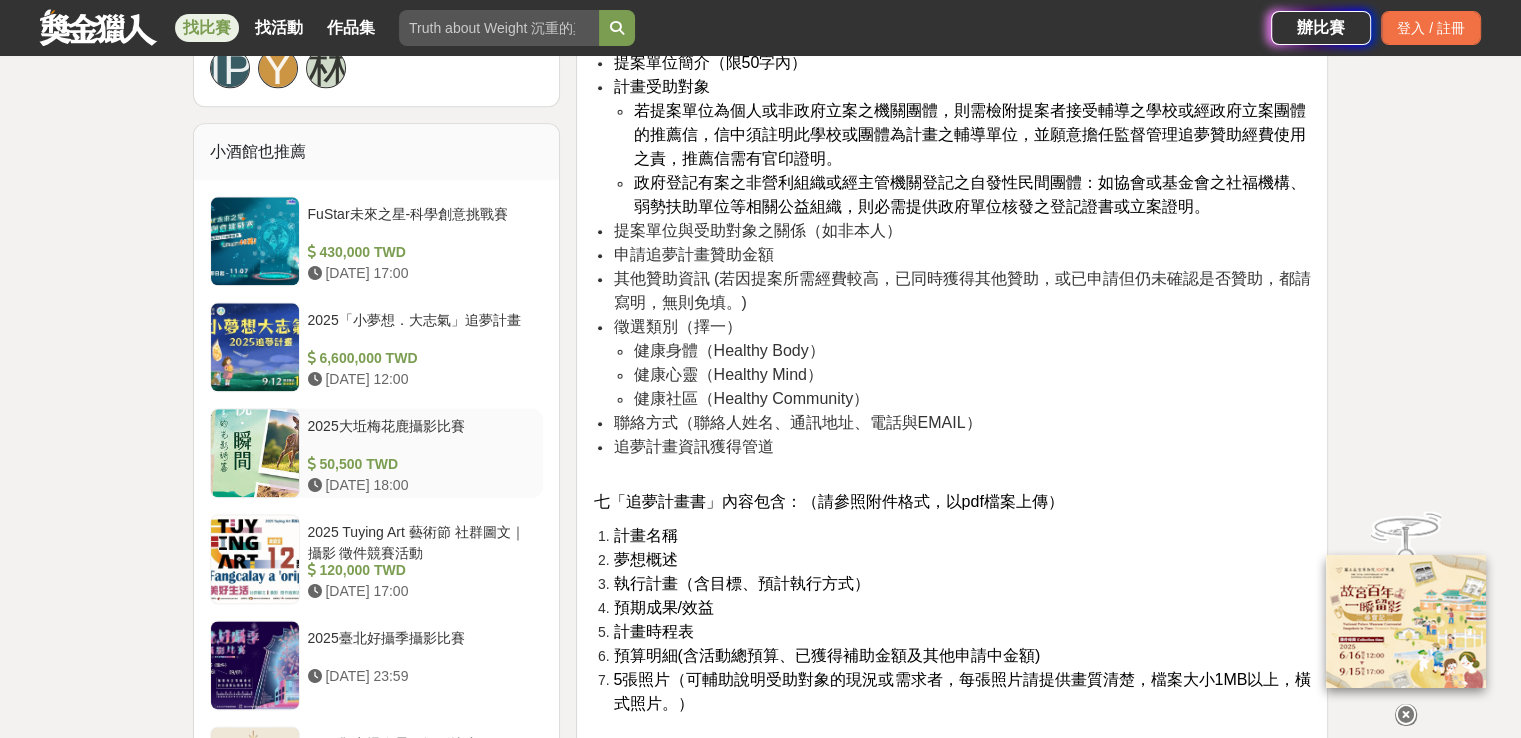 click at bounding box center [255, 453] 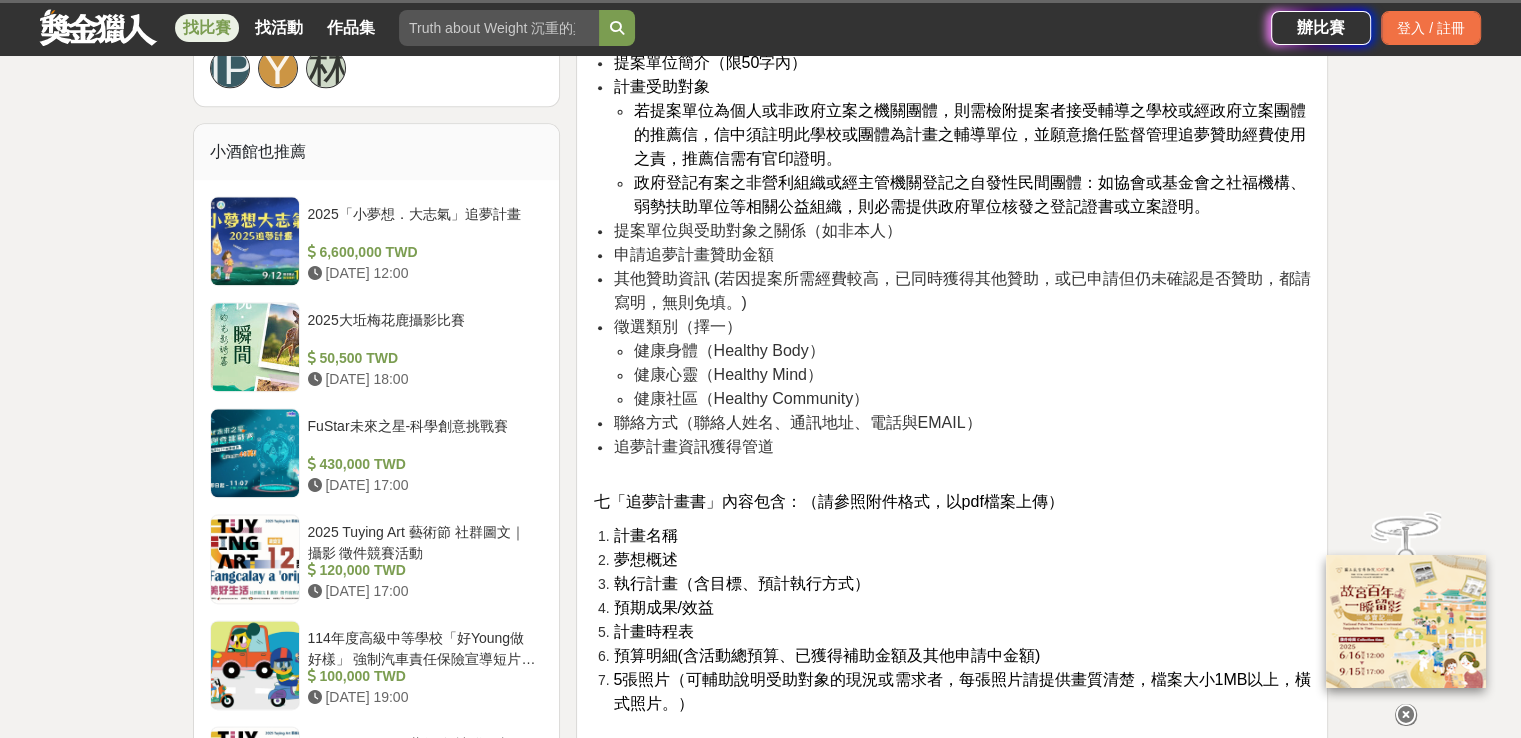 scroll, scrollTop: 2297, scrollLeft: 0, axis: vertical 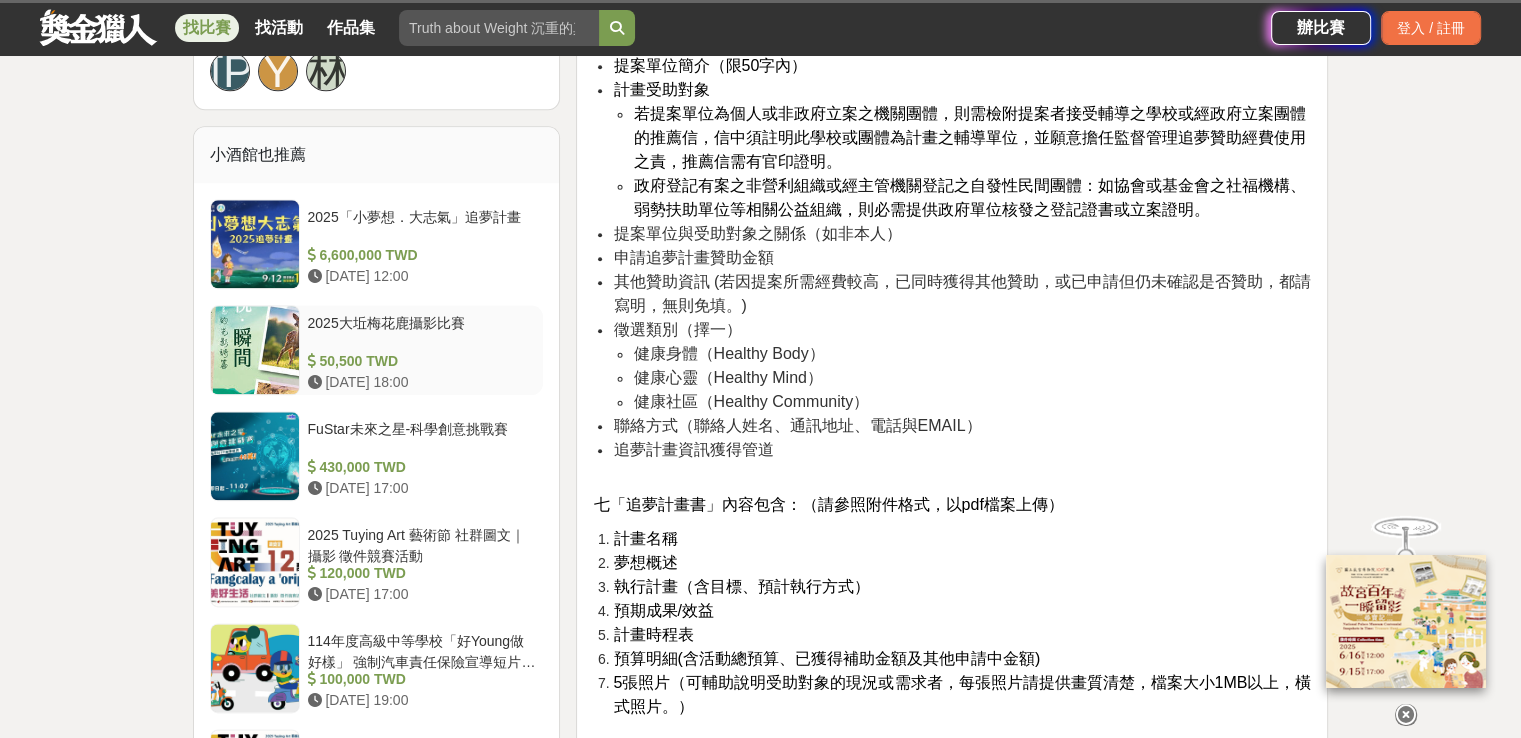 click at bounding box center [255, 350] 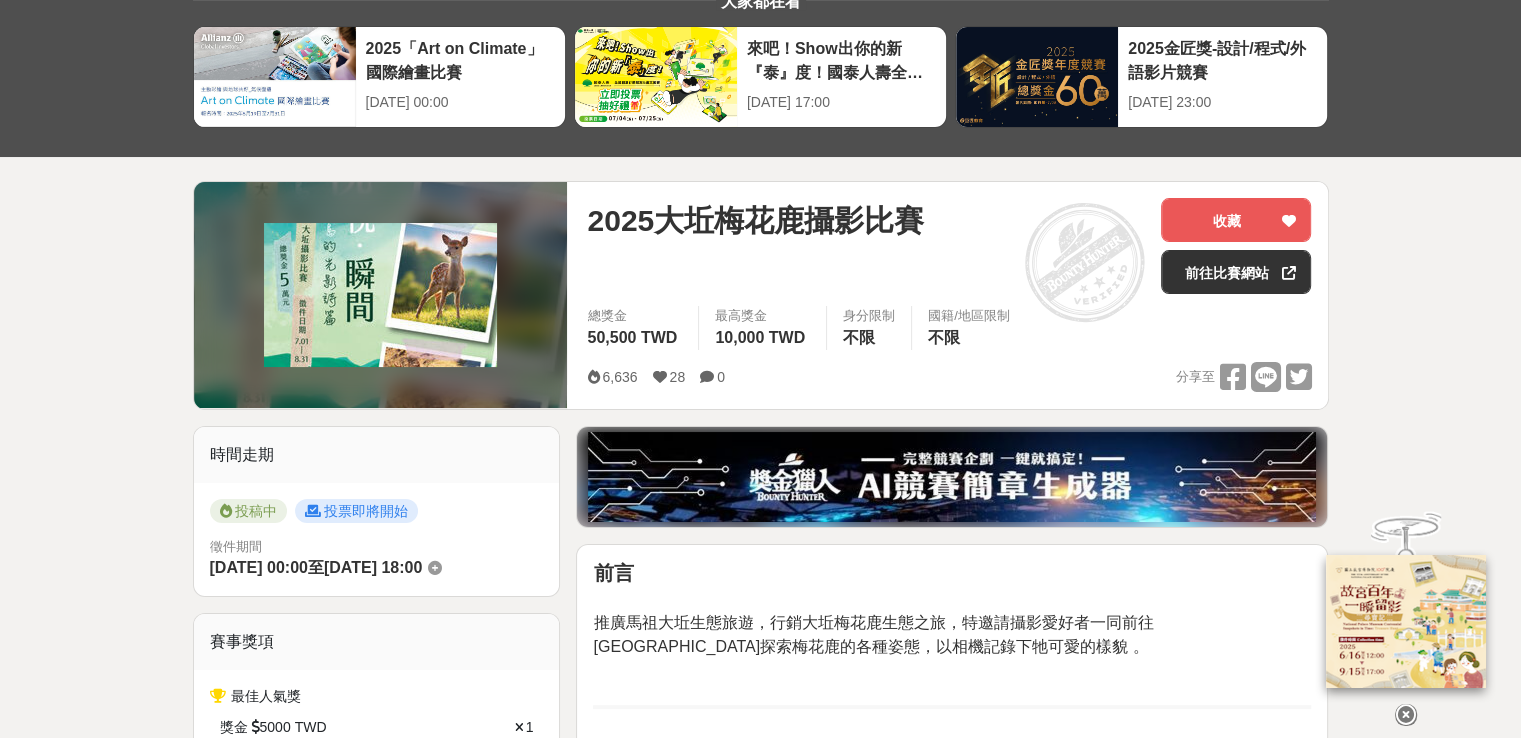 scroll, scrollTop: 0, scrollLeft: 0, axis: both 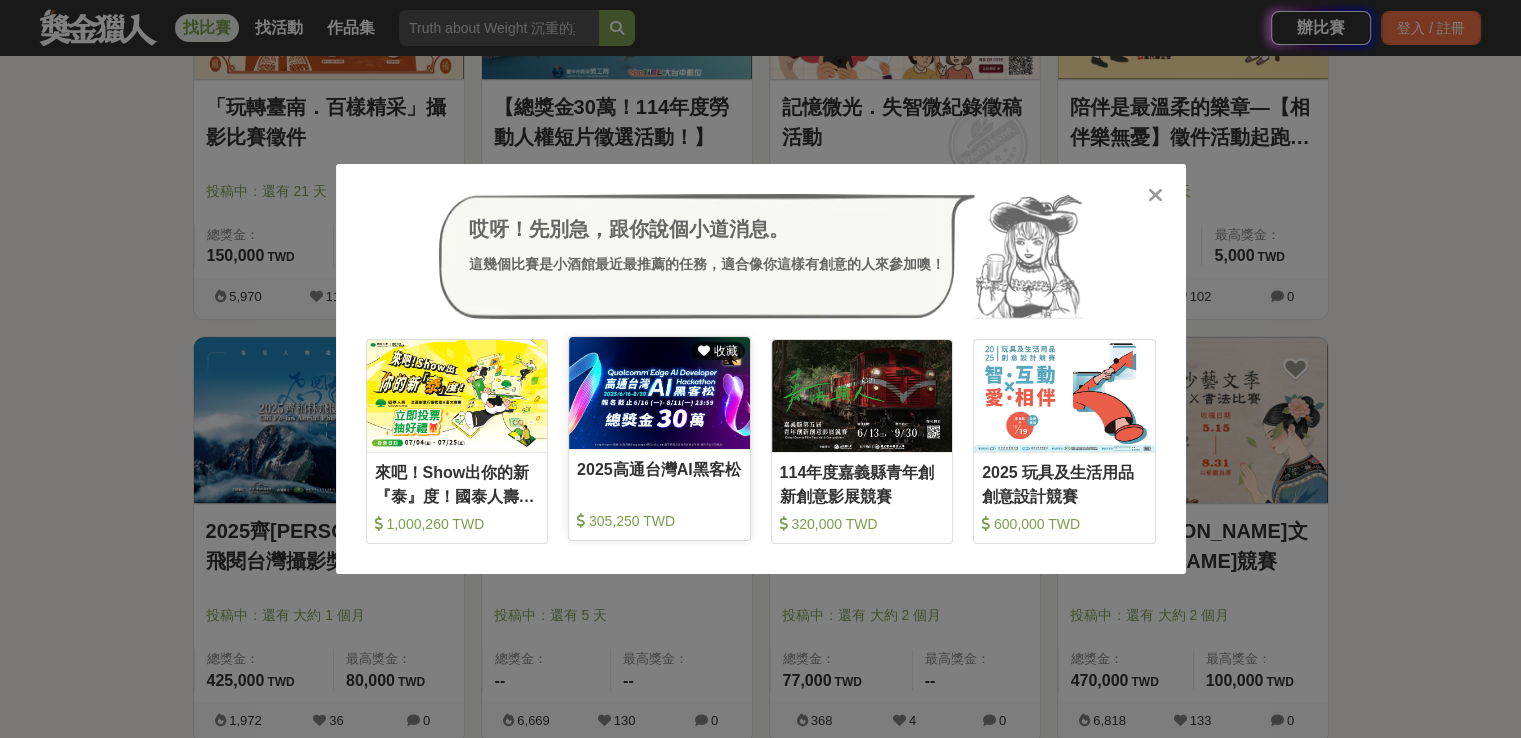 click at bounding box center (659, 392) 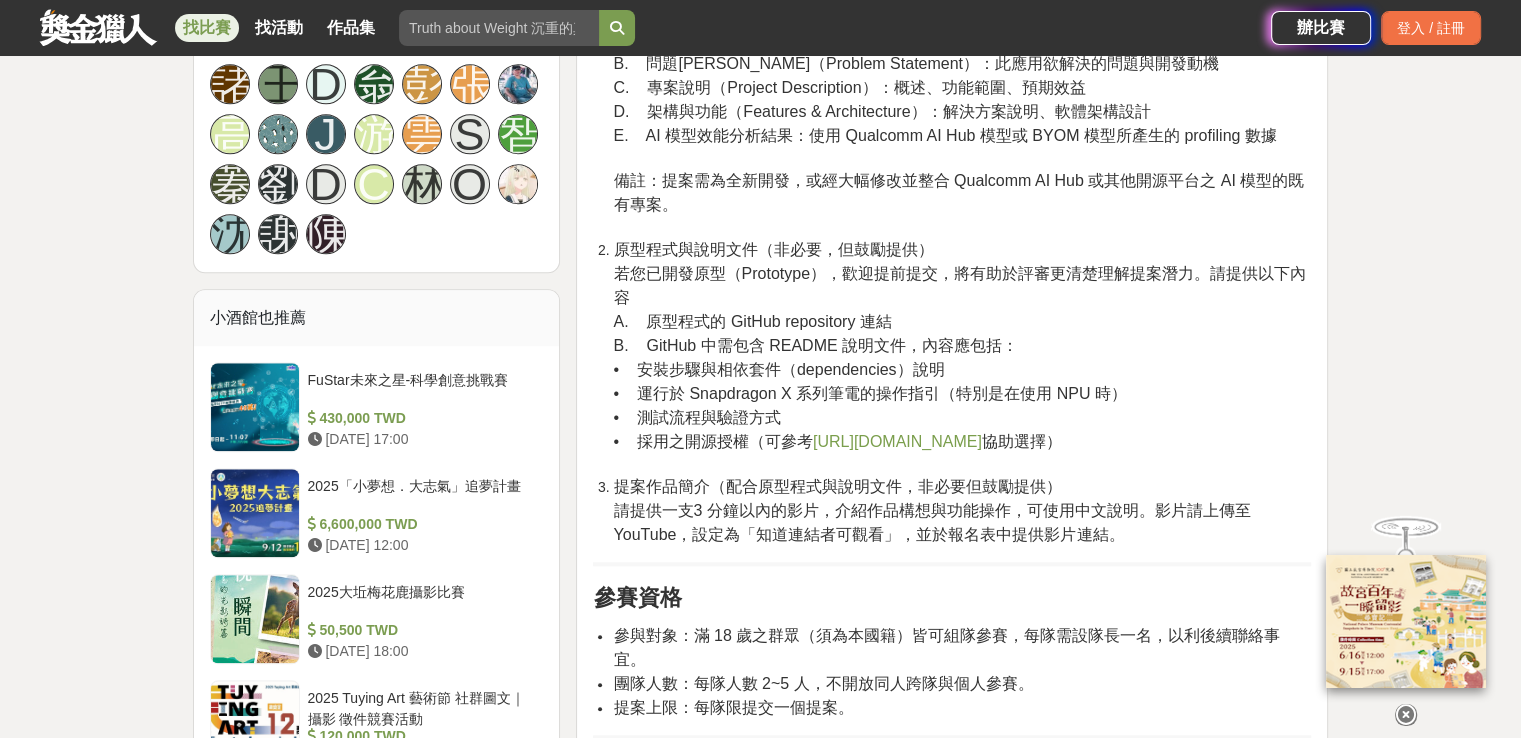 scroll, scrollTop: 1800, scrollLeft: 0, axis: vertical 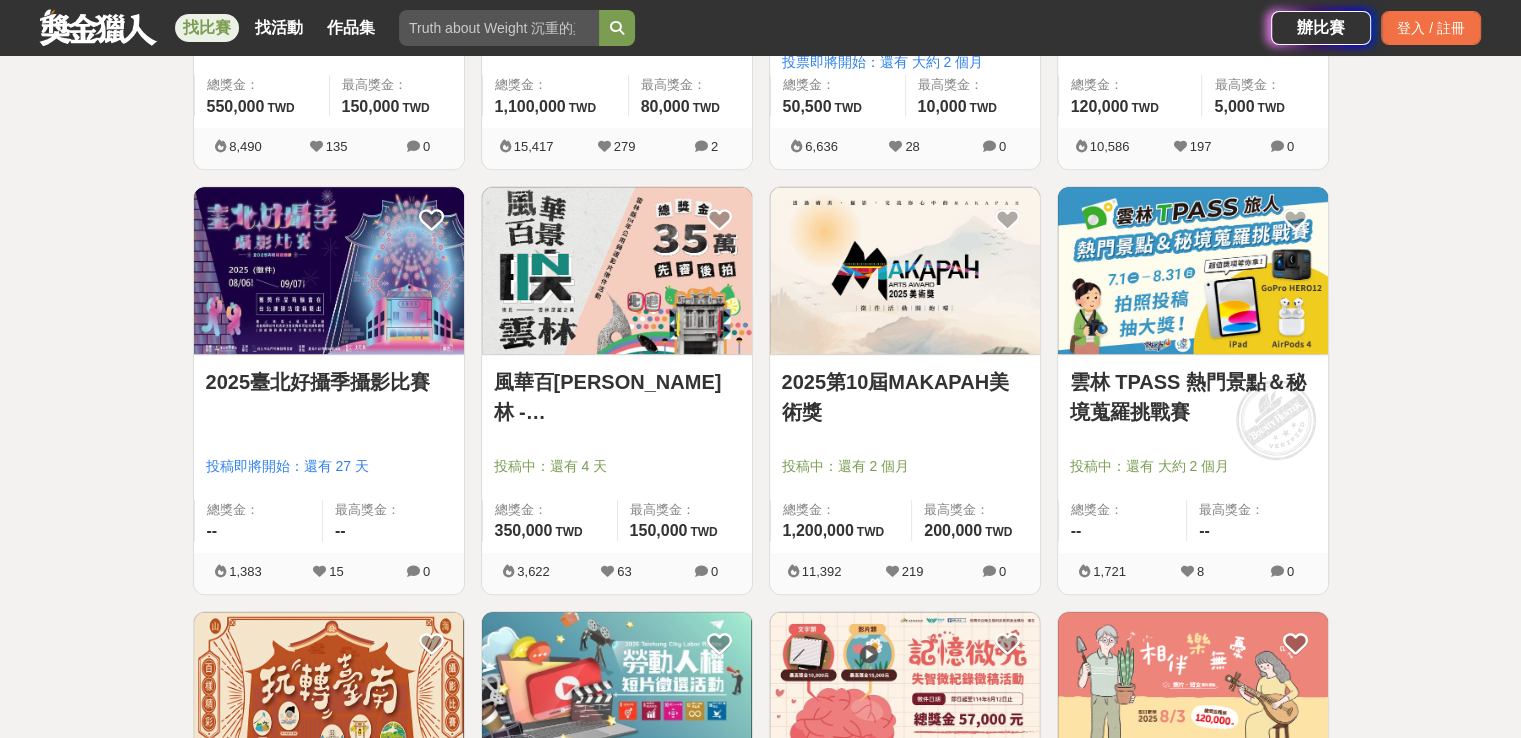 click on "2025臺北好攝季攝影比賽" at bounding box center (329, 382) 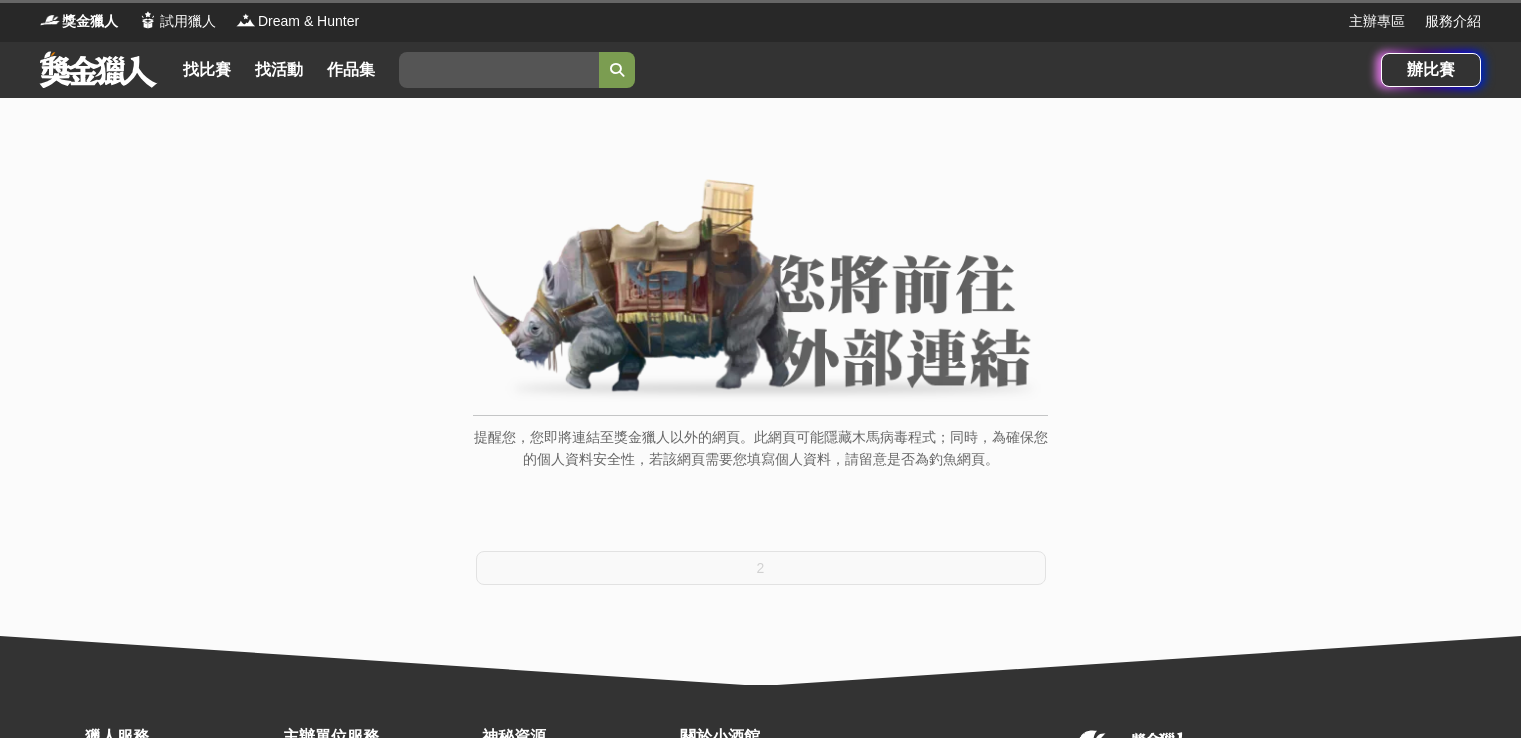 scroll, scrollTop: 0, scrollLeft: 0, axis: both 